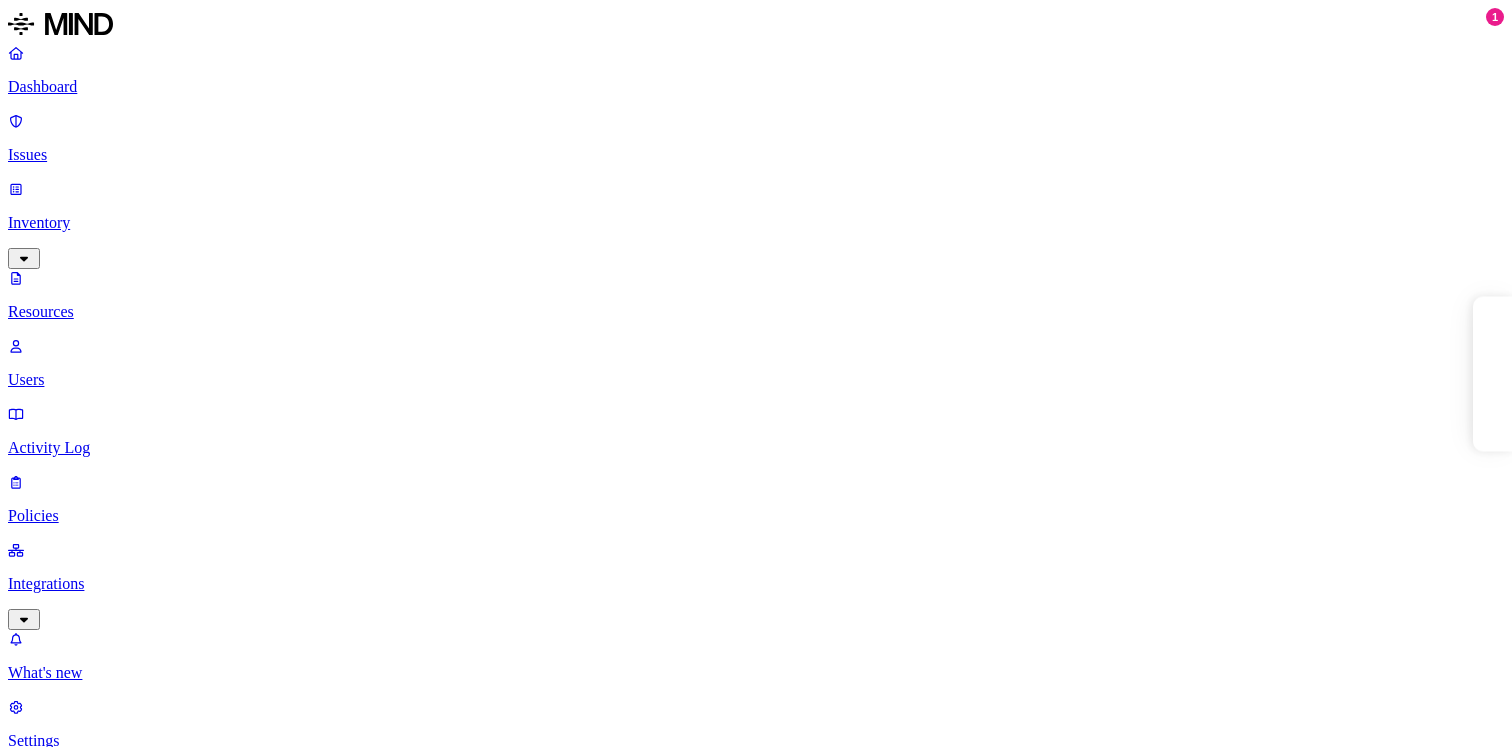 scroll, scrollTop: 0, scrollLeft: 0, axis: both 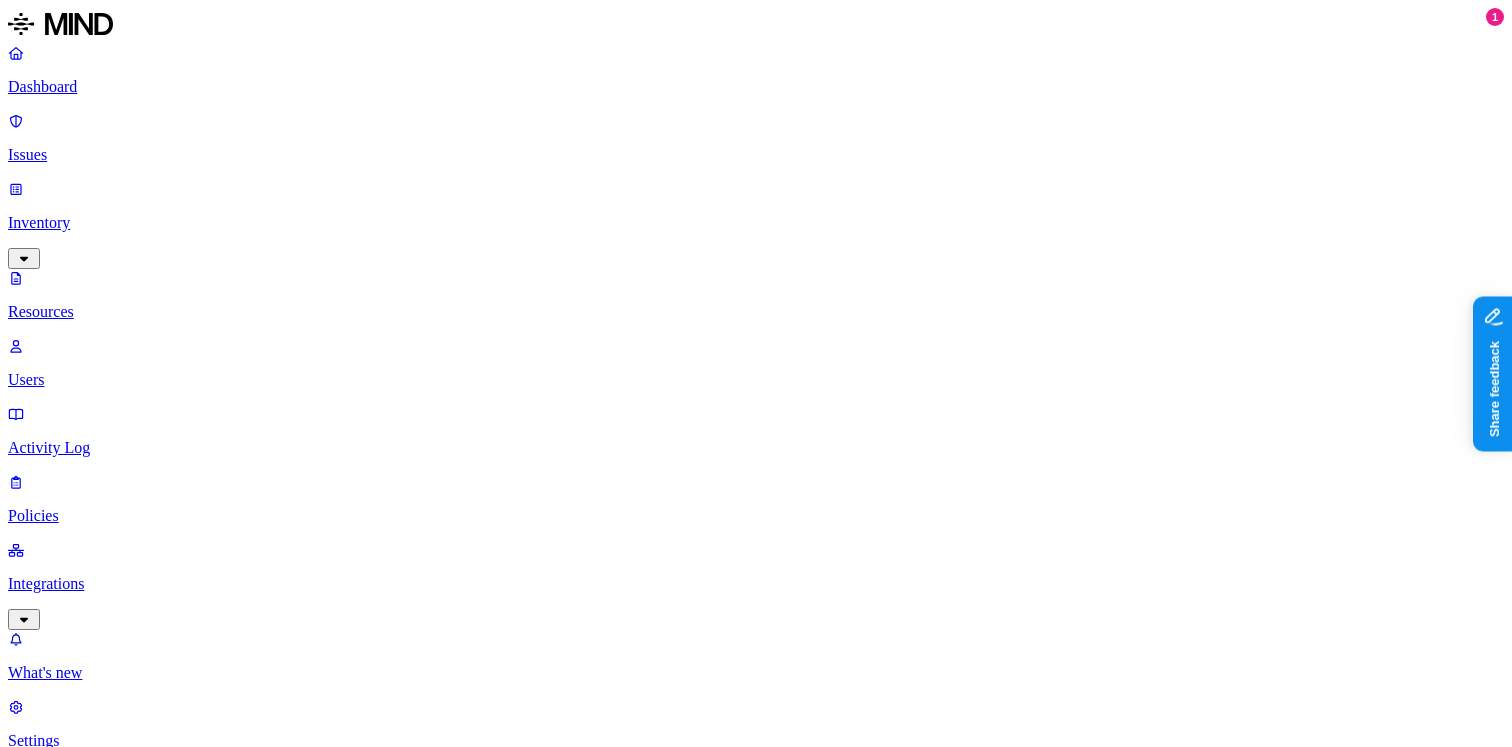 click at bounding box center [96, 1048] 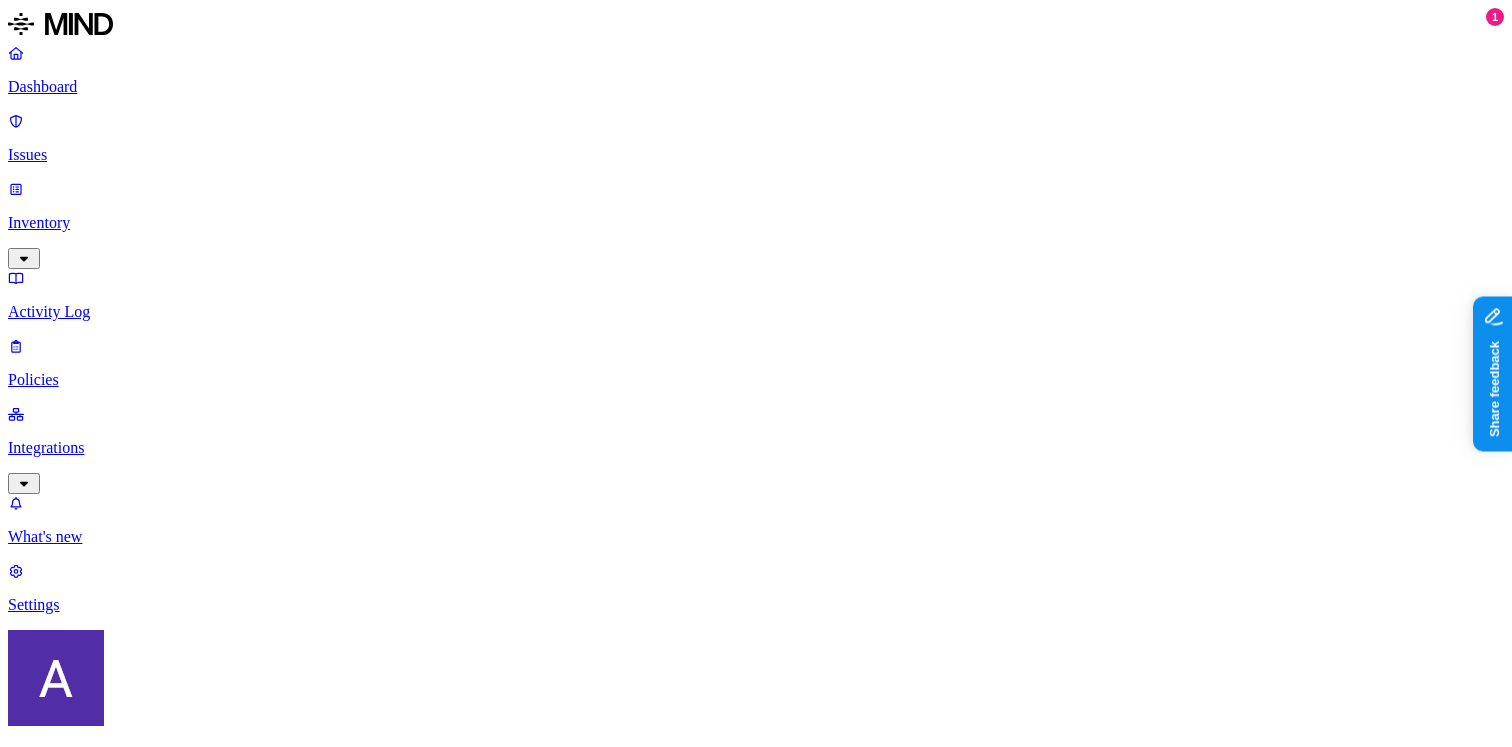 click at bounding box center [96, 933] 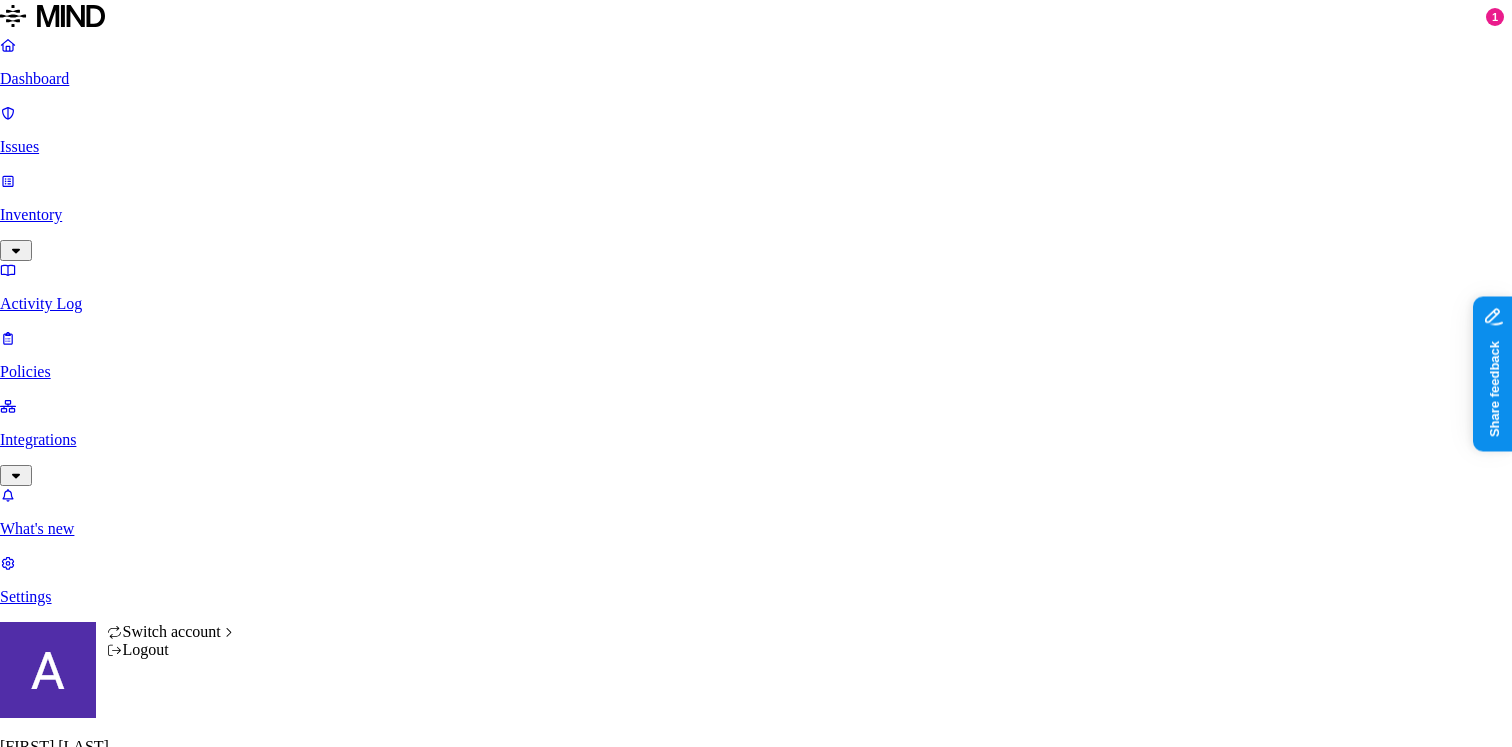 click on "Dashboard Issues Inventory Activity Log Policies Integrations What's new 1 Settings Avigail Bronznick ACME Policies Create Policy Environment Severity Risk category 107 Rules Active Name Environment Active issues Risk category Created by Mind test file resource Cloud 1547 Exposure MIND Suspicious downloads by a risky user Cloud 15 Insider threat MIND Credit card number shared with external user Cloud 10 Exposure MIND Resource shared externally by risky user Cloud 8 Exposure MIND SSN shared with external user Cloud 6 Exposure MIND CUI shared with external user Cloud 2 Exposure MIND Suspicious file deletions by a risky user Cloud 0 Insider threat MIND Secret upload to GenAI Endpoint 337 Exfiltration MIND PII upload to web Endpoint 258 Exfiltration MIND PCI upload to GenAI Endpoint 205 Exfiltration MIND Secret upload to web Endpoint 182 Exfiltration MIND Secrets detected in resource Cloud 168 Exposure MIND PII upload to GenAI Endpoint 155 Exfiltration MIND Secret upload to cloud storage Endpoint 128 90" at bounding box center (756, 1353) 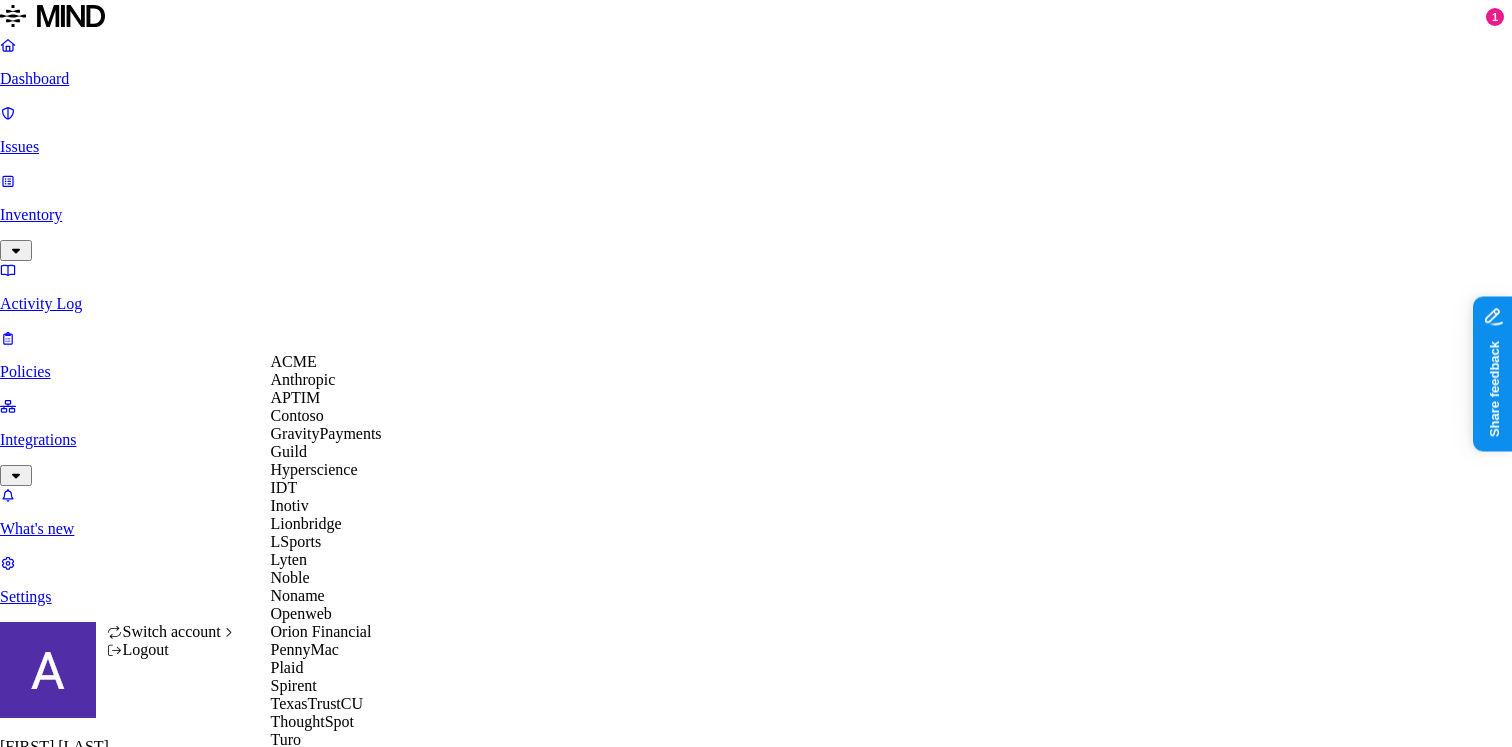 click on "Switch account" at bounding box center (172, 631) 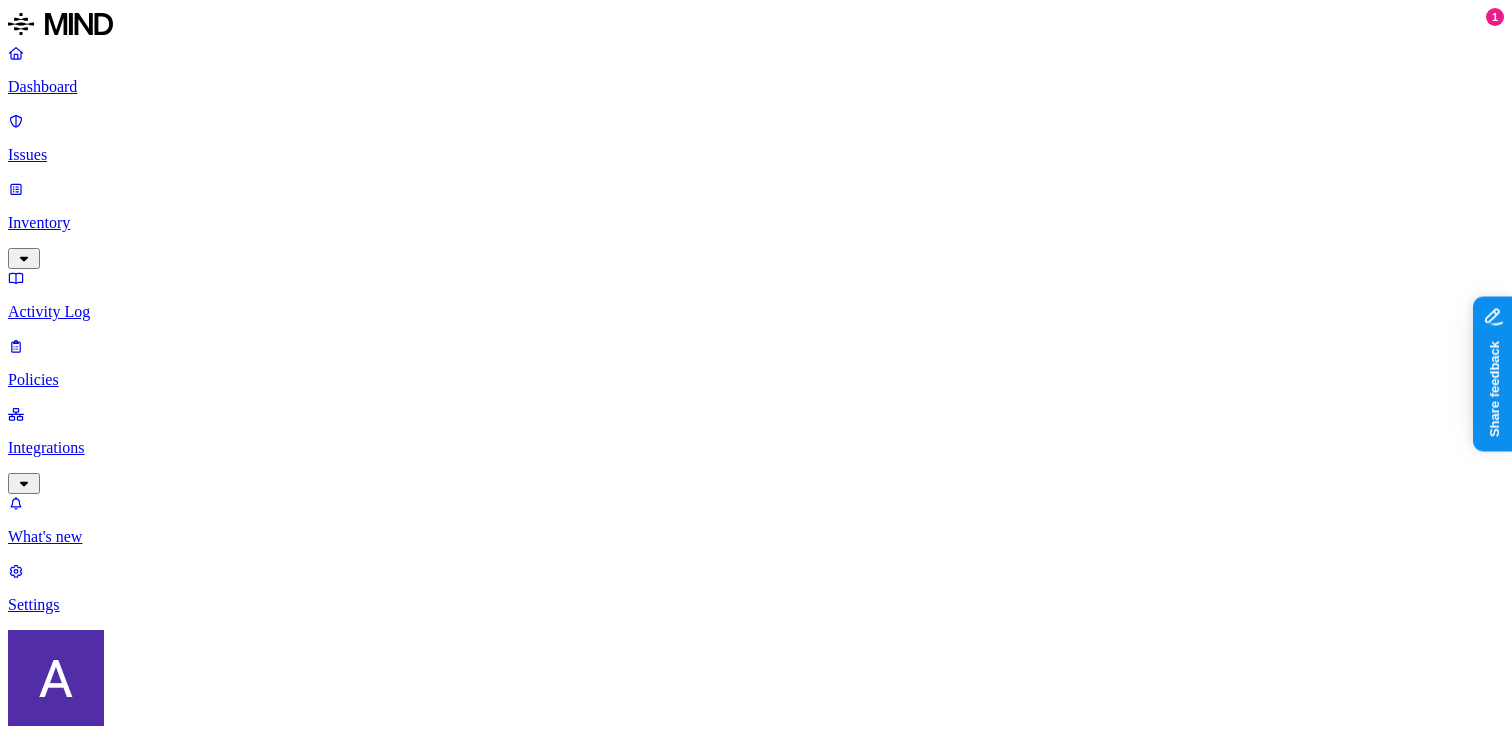 click at bounding box center (96, 933) 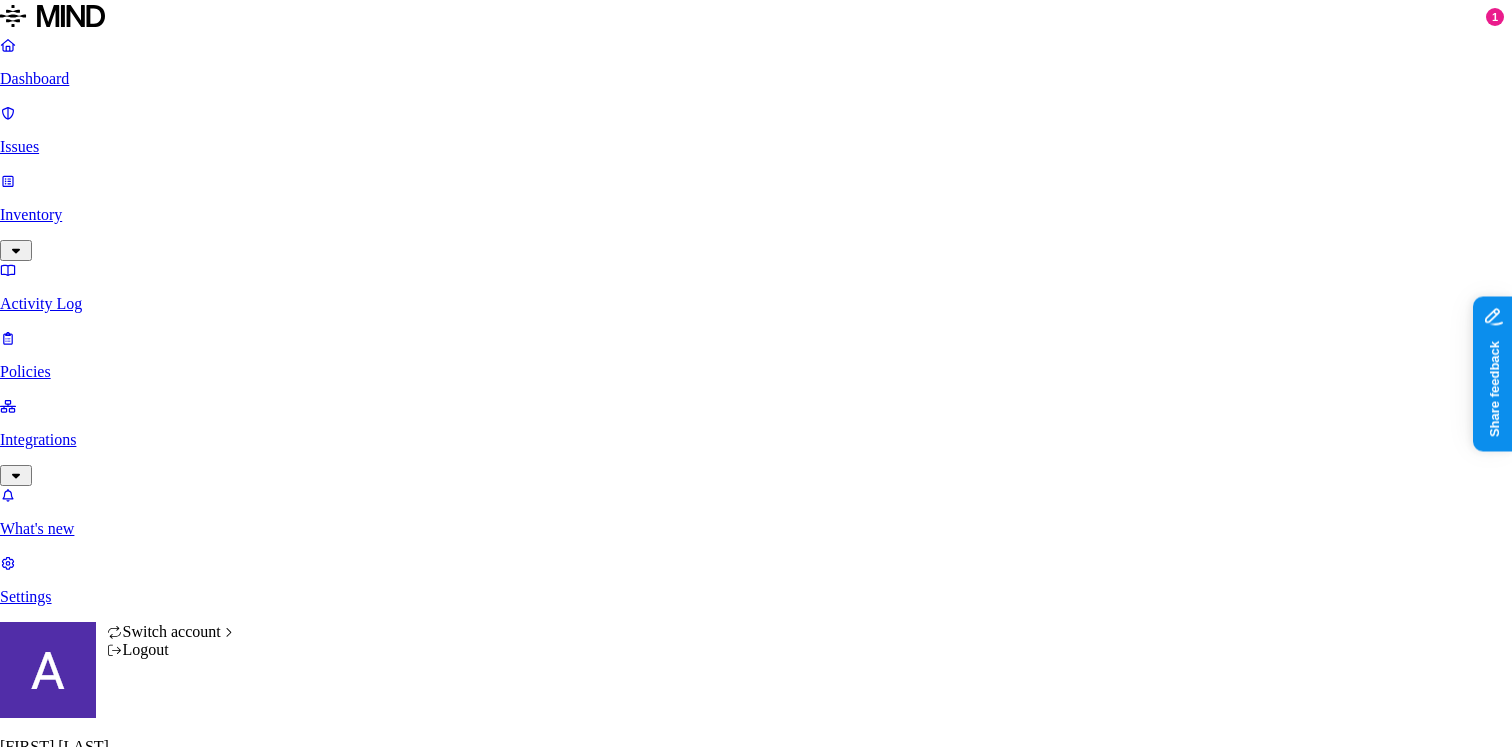 click on "Dashboard Issues Inventory Activity Log Policies Integrations What's new 1 Settings Avigail Bronznick ACME Policies Create Policy sus Environment Severity Risk category 5 Rules Active Name Environment Active issues Risk category Created by Suspicious downloads by a risky user Cloud 15 Insider threat MIND Suspicious file deletions by a risky user Cloud 0 Insider threat MIND Suspicious downloads of sensitive data by a user Cloud 3 Insider threat MIND Suspicious downloads by a user Cloud 3 Insider threat MIND Suspicious file deletions by a user Cloud 0 Insider threat MIND
Switch account Logout" at bounding box center (756, 642) 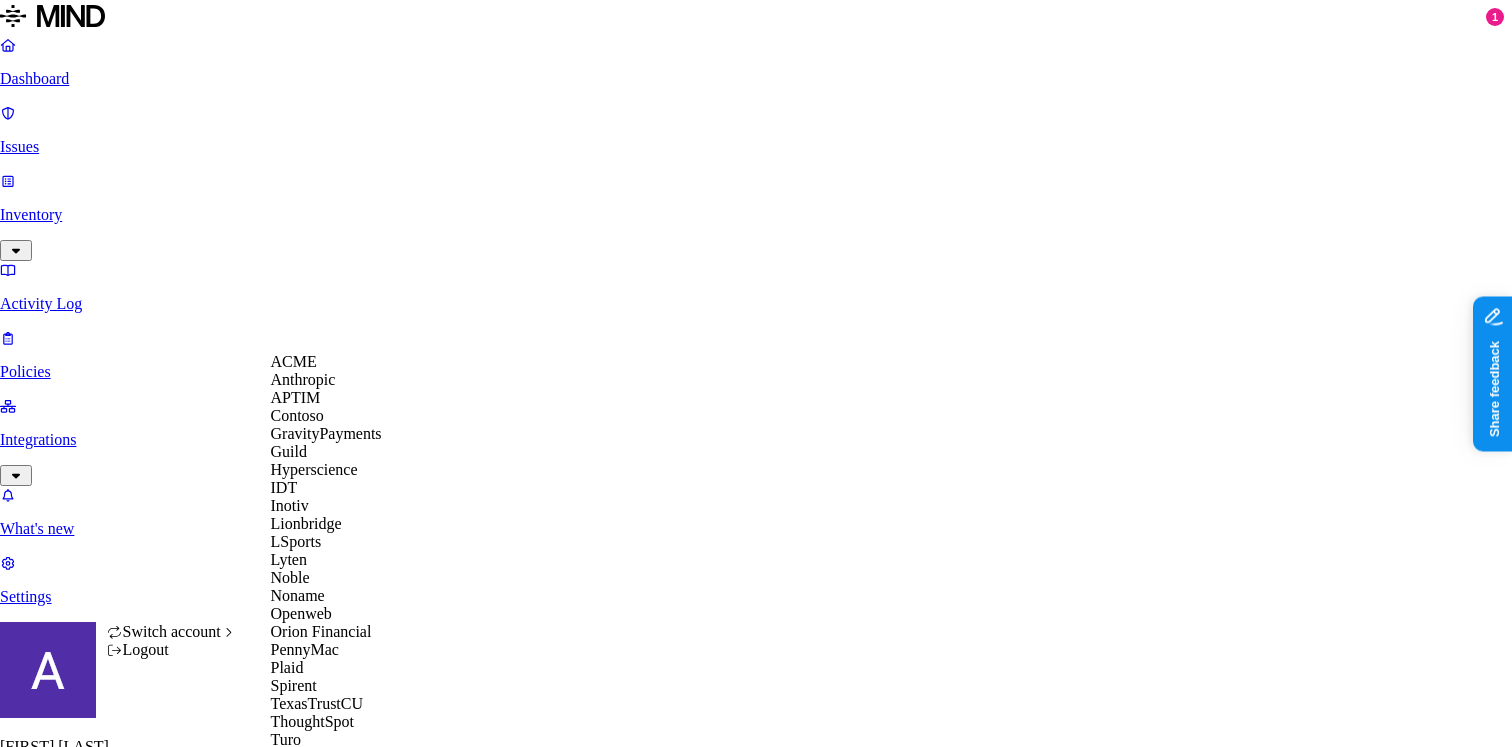 scroll, scrollTop: 524, scrollLeft: 0, axis: vertical 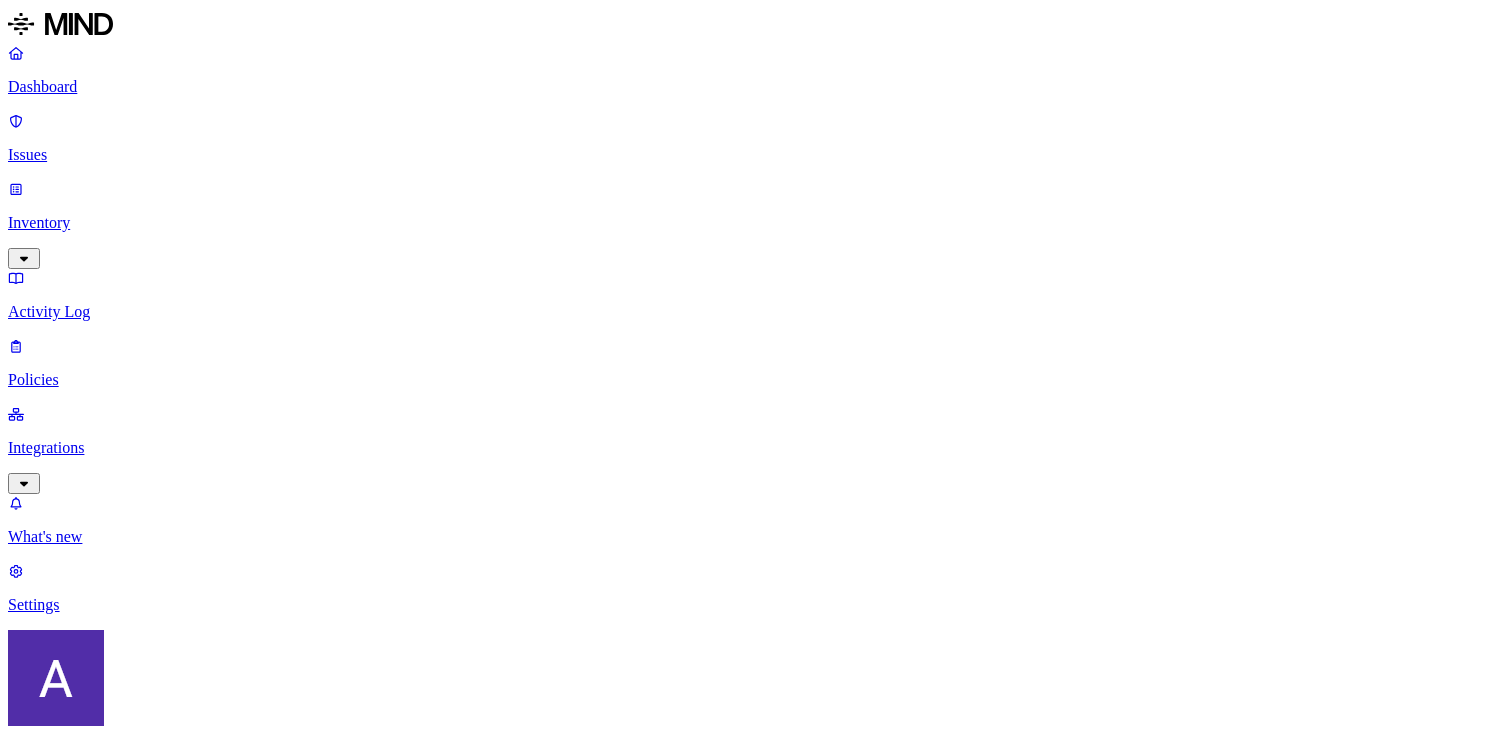 click at bounding box center [96, 933] 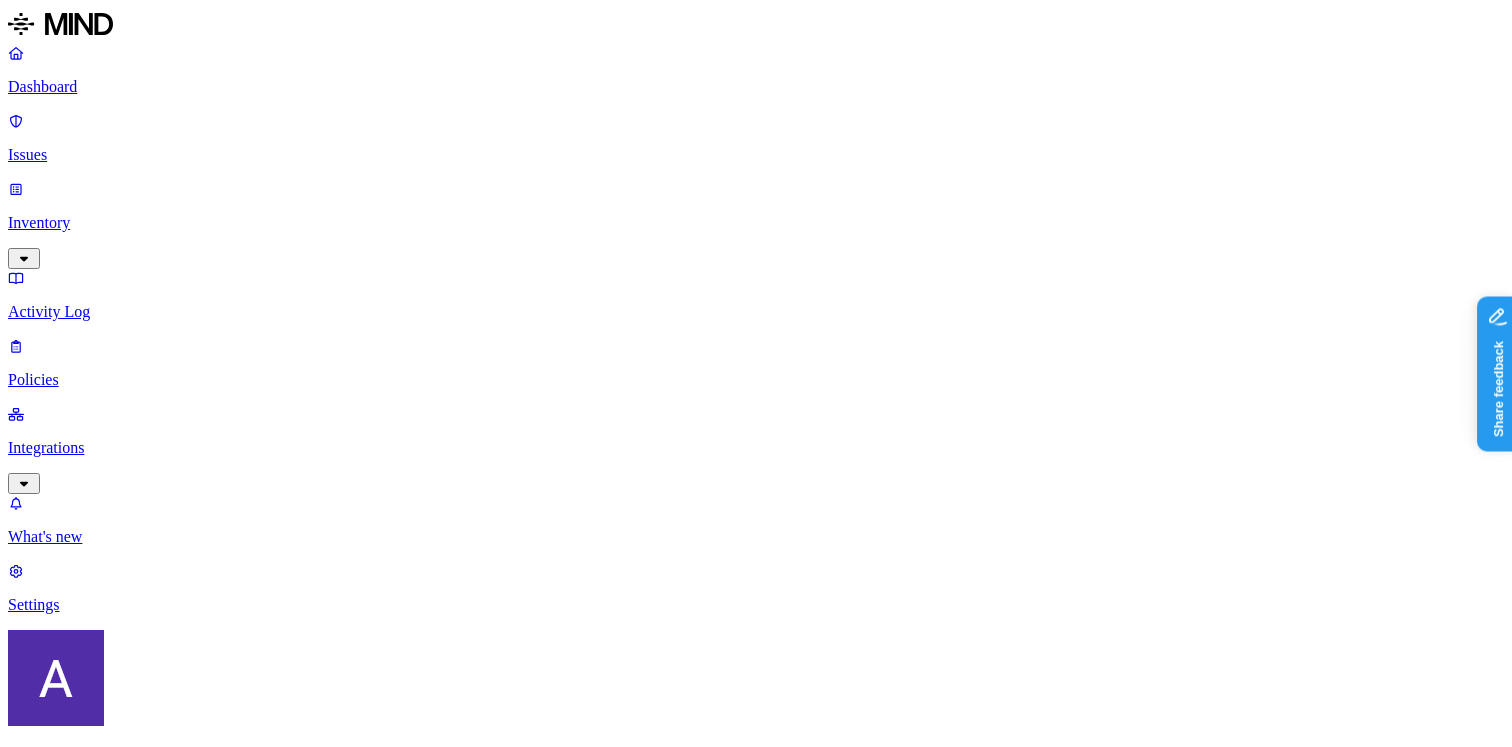 scroll, scrollTop: 0, scrollLeft: 0, axis: both 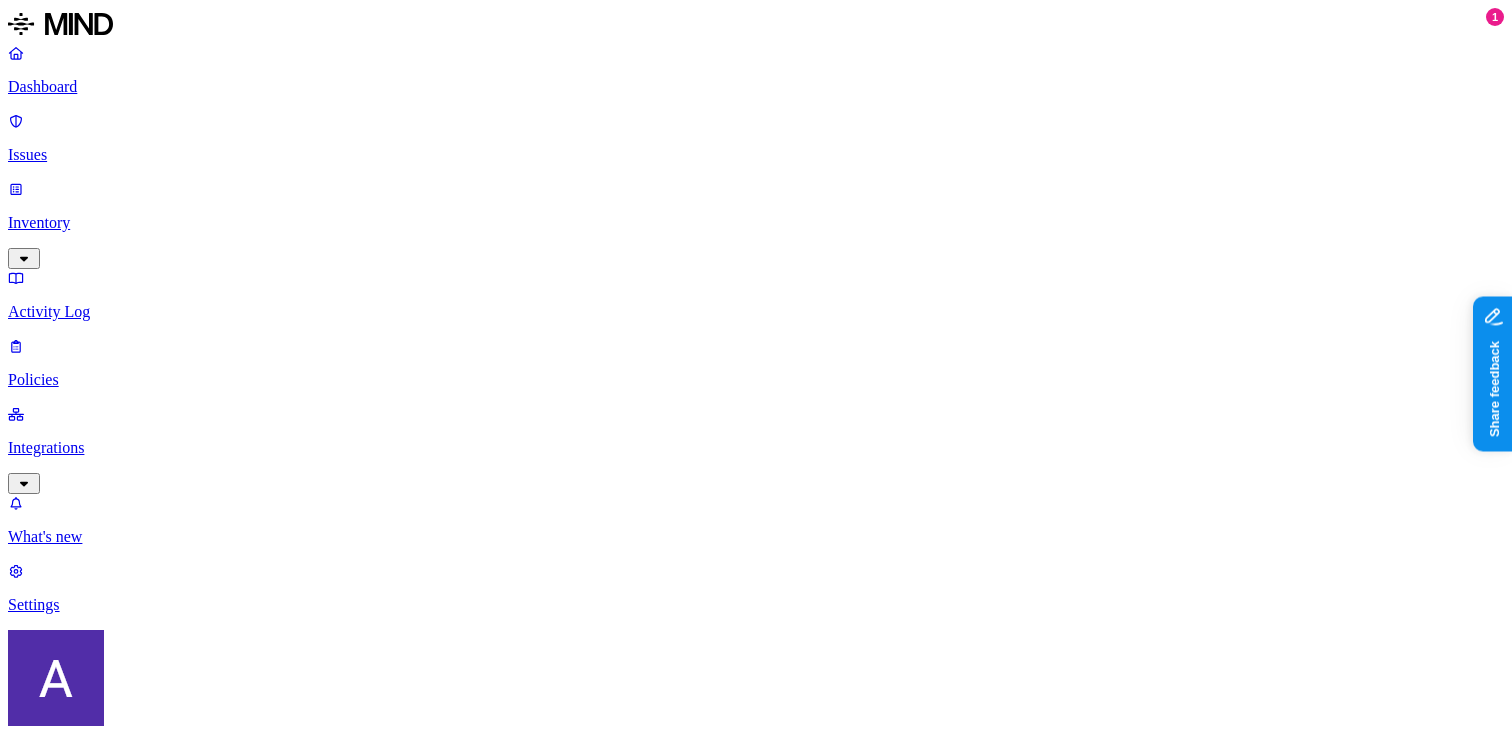 drag, startPoint x: 553, startPoint y: 98, endPoint x: 803, endPoint y: 82, distance: 250.51147 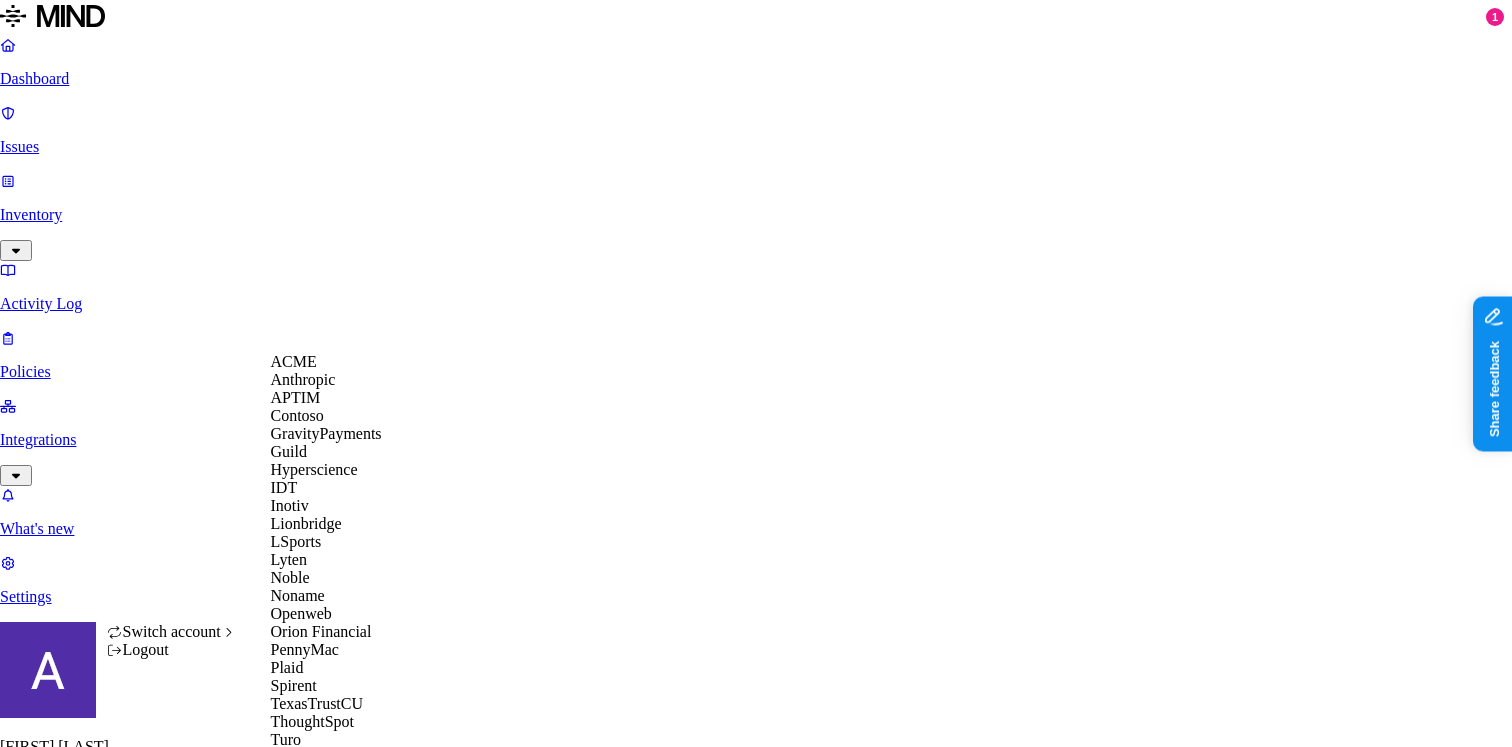 click on "Switch account" at bounding box center (172, 631) 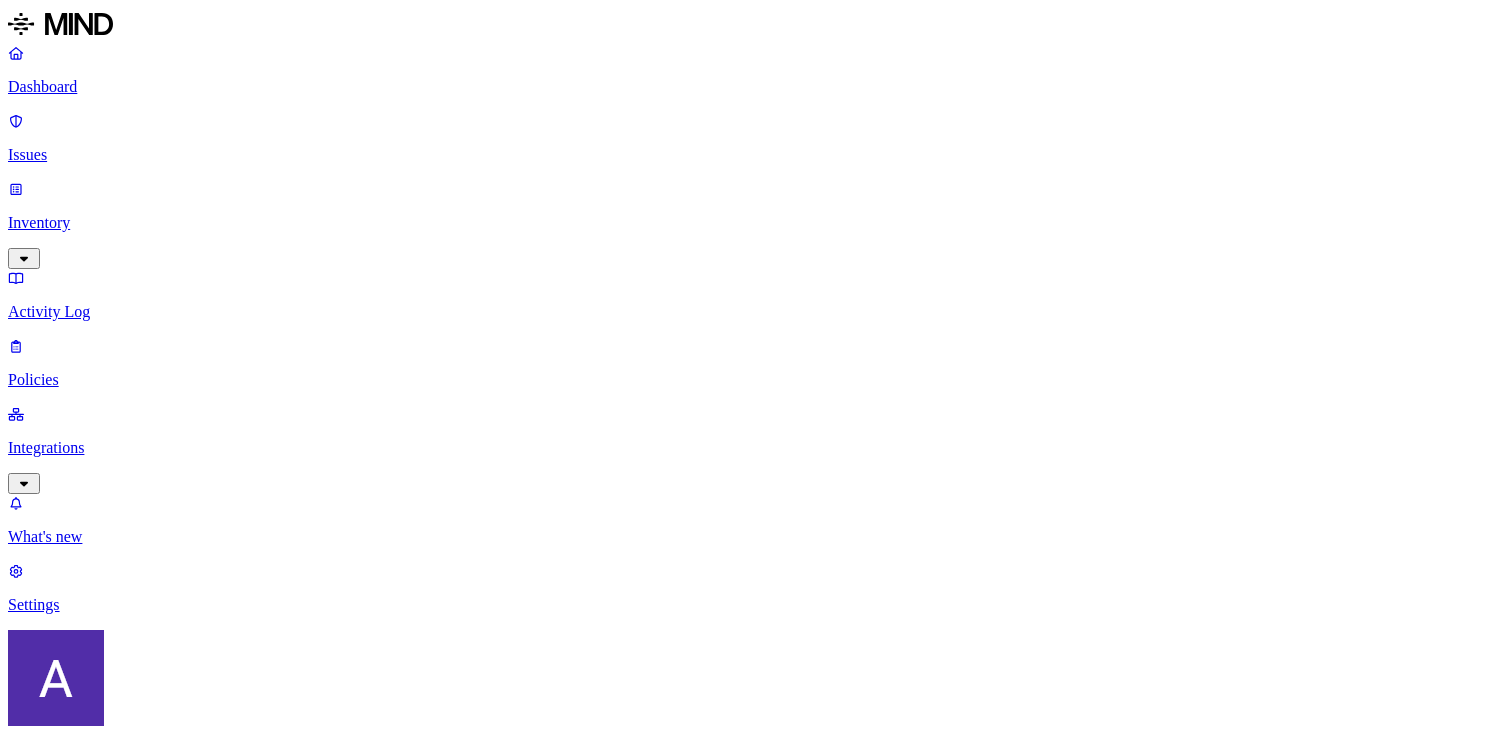 scroll, scrollTop: 0, scrollLeft: 0, axis: both 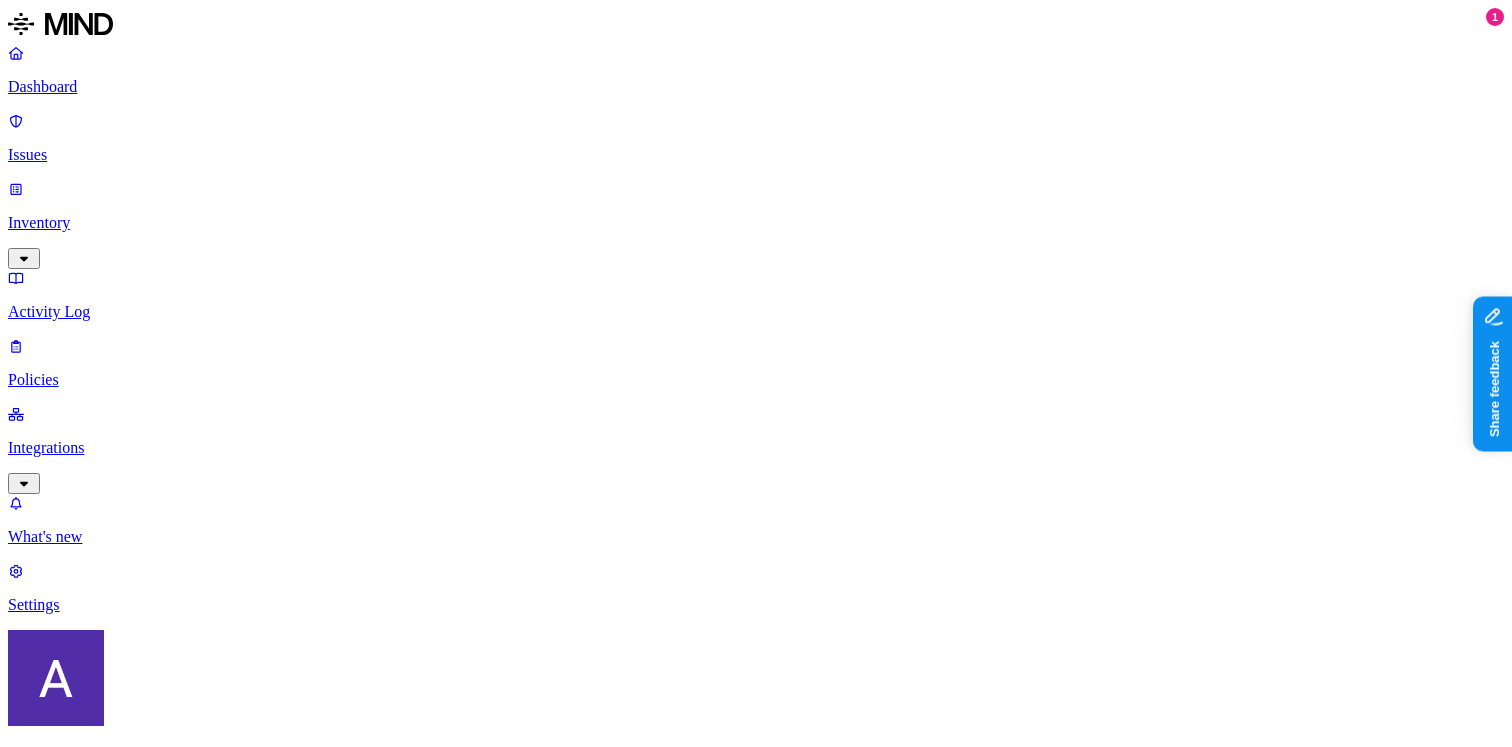 click at bounding box center (96, 933) 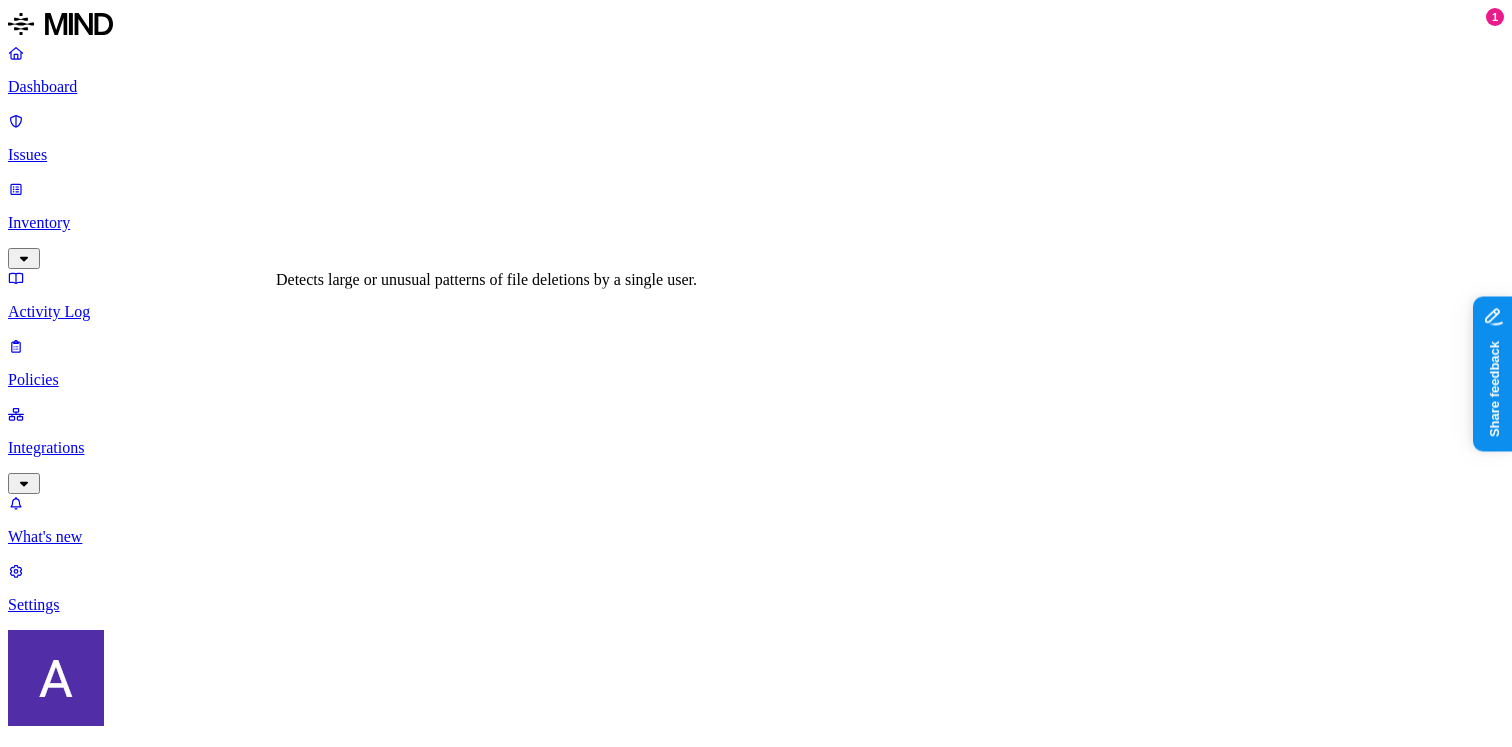 click on "Suspicious file deletions by a user" at bounding box center (210, 1249) 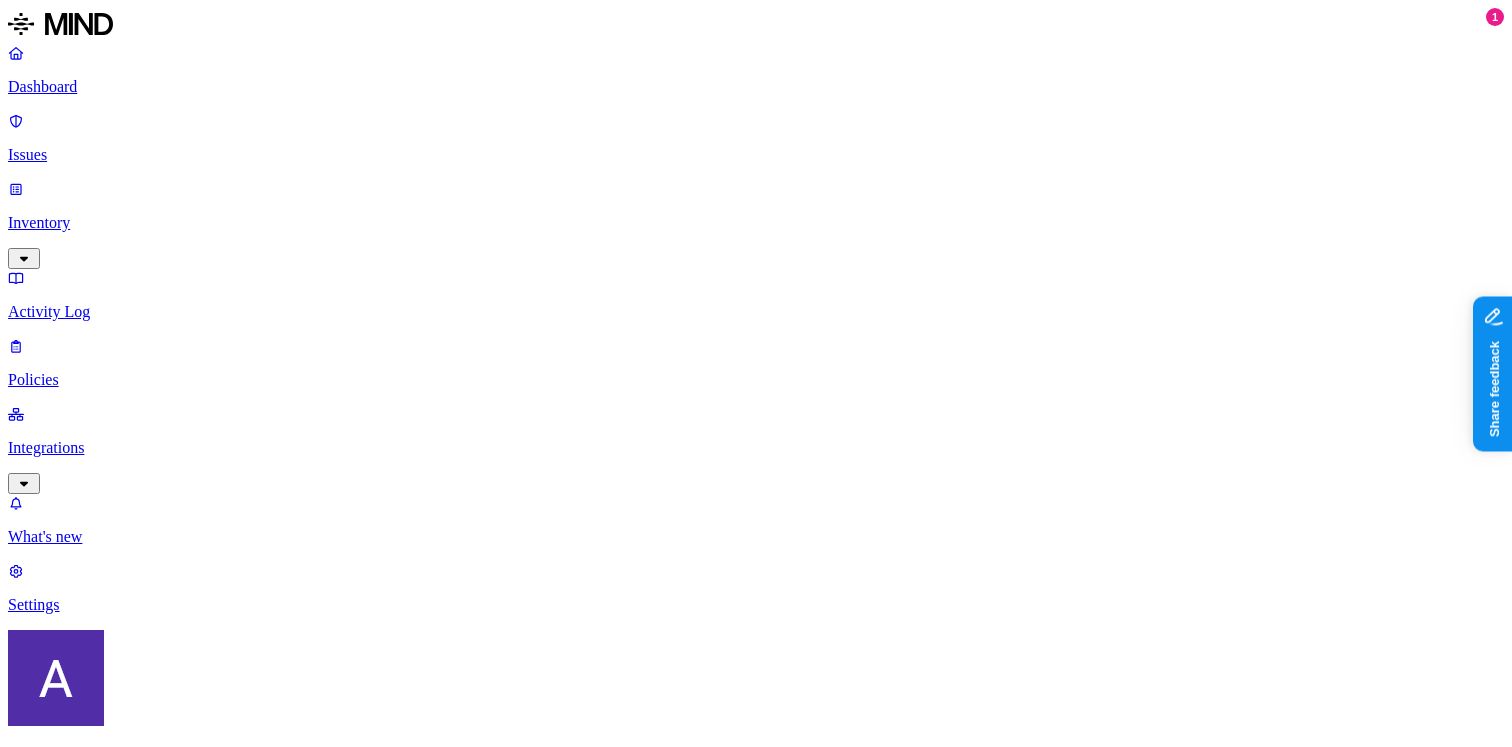click on "Suspicious downloads by a user" at bounding box center (203, 1195) 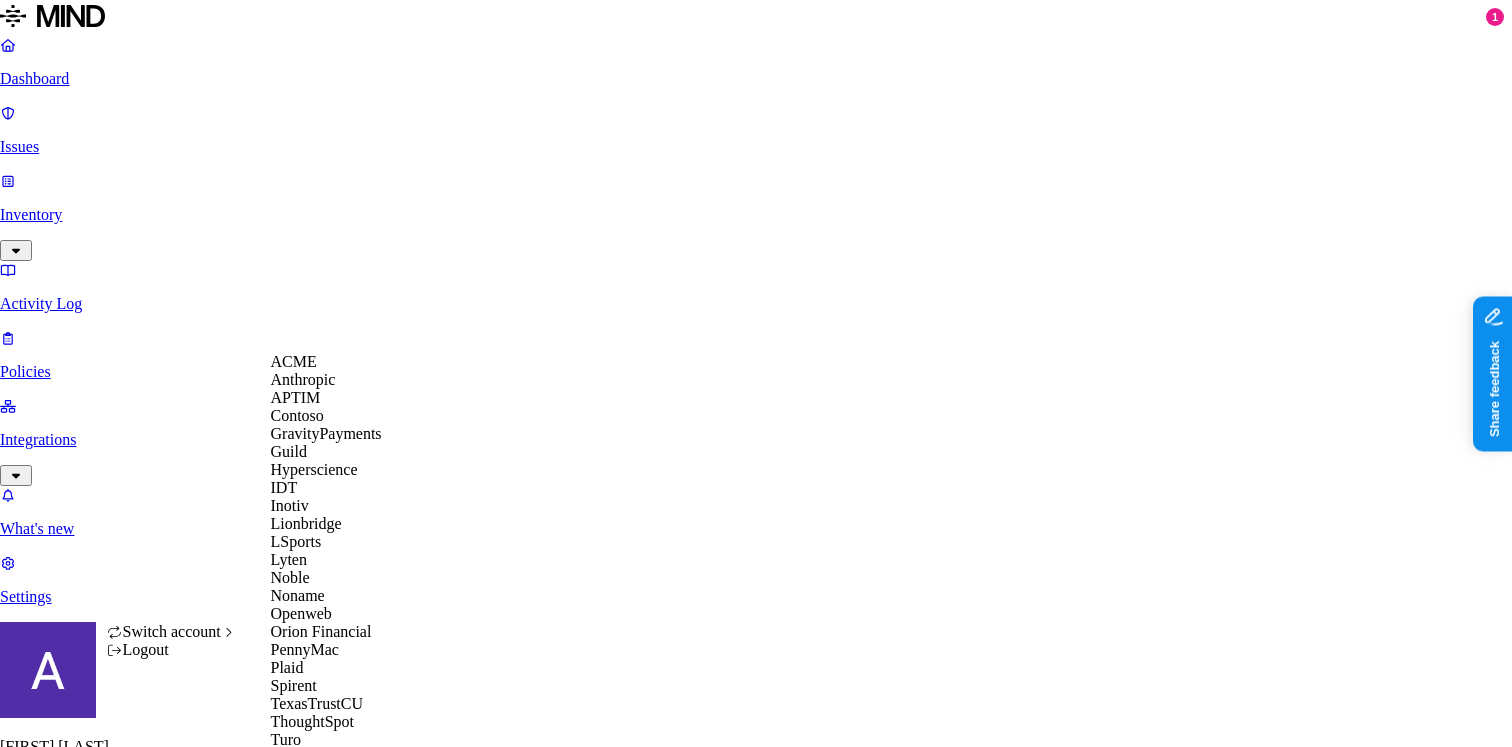 scroll, scrollTop: 428, scrollLeft: 0, axis: vertical 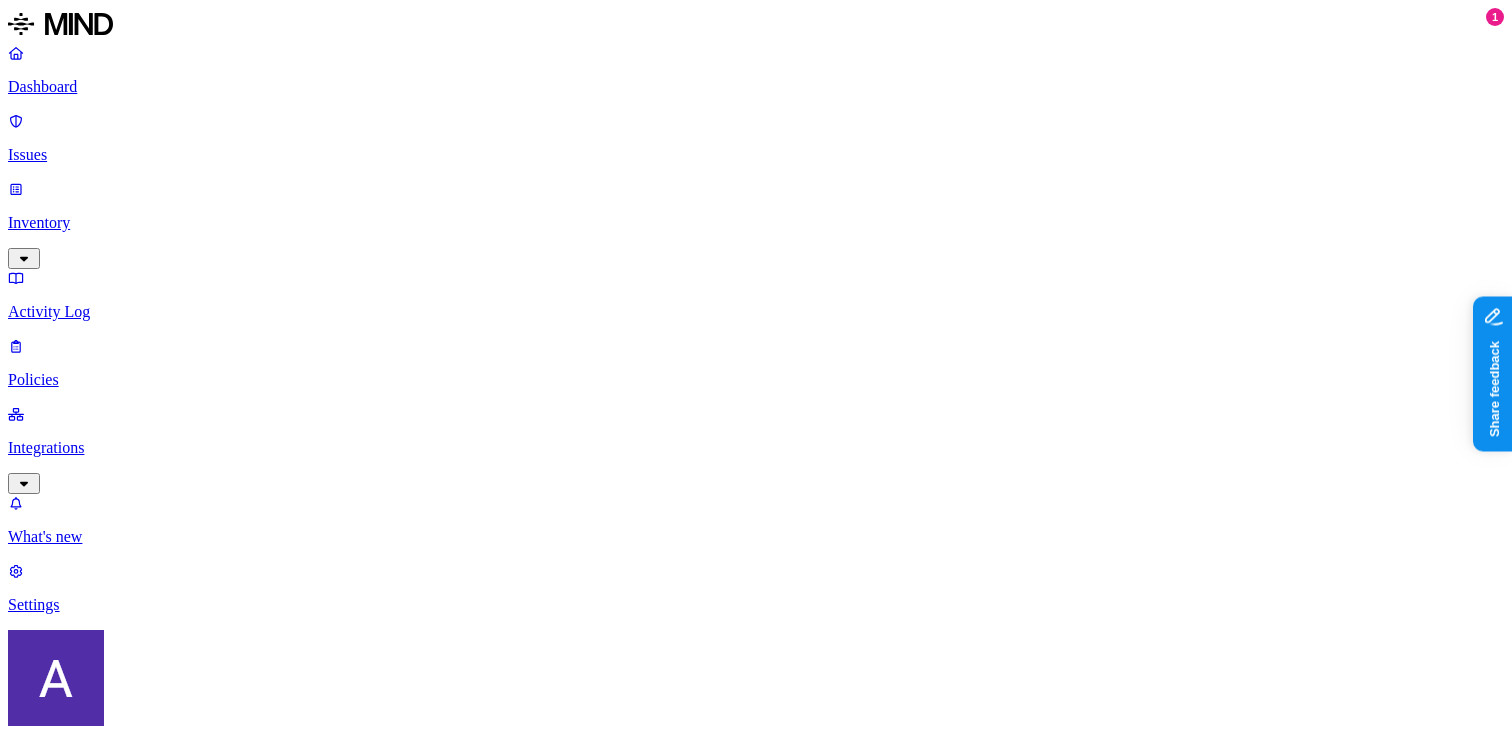 click at bounding box center (96, 933) 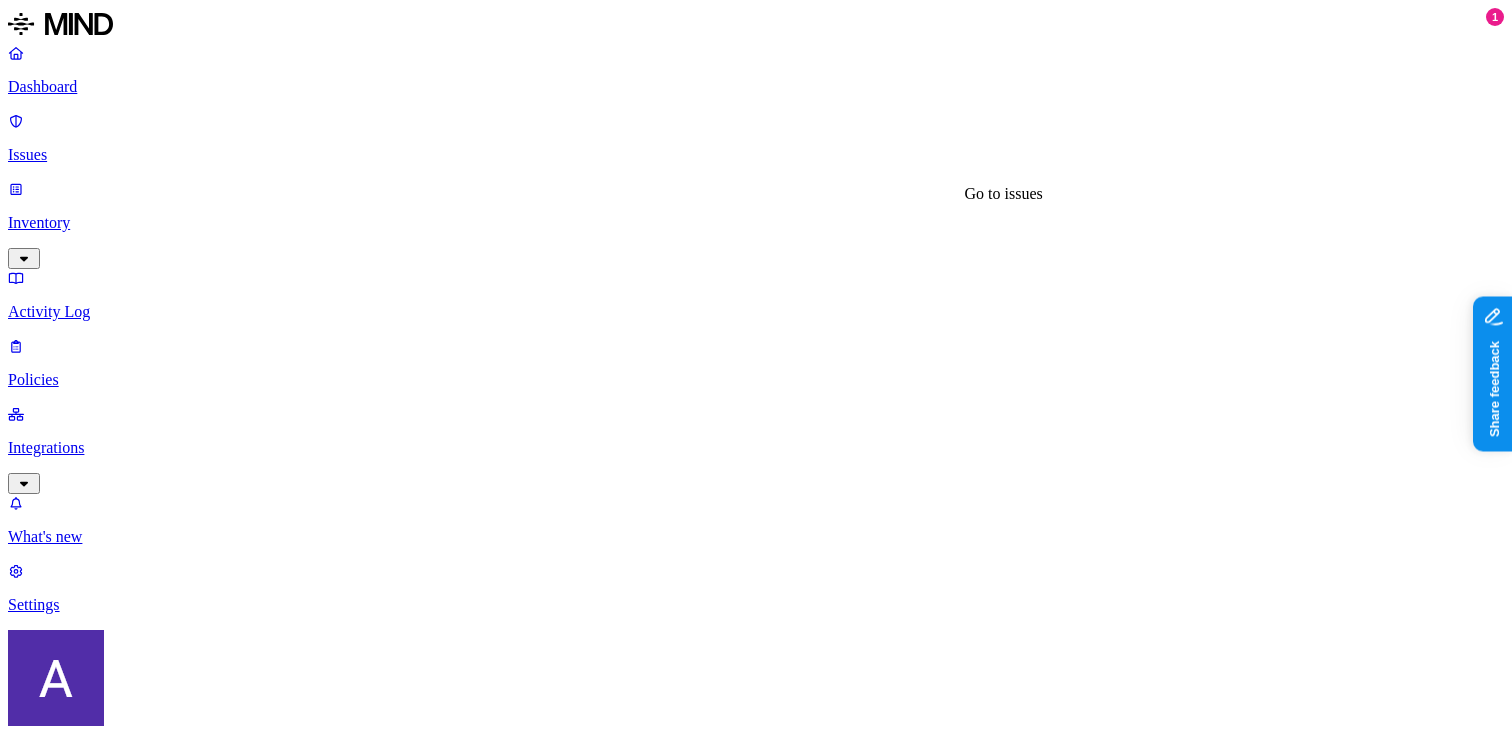 type on "su" 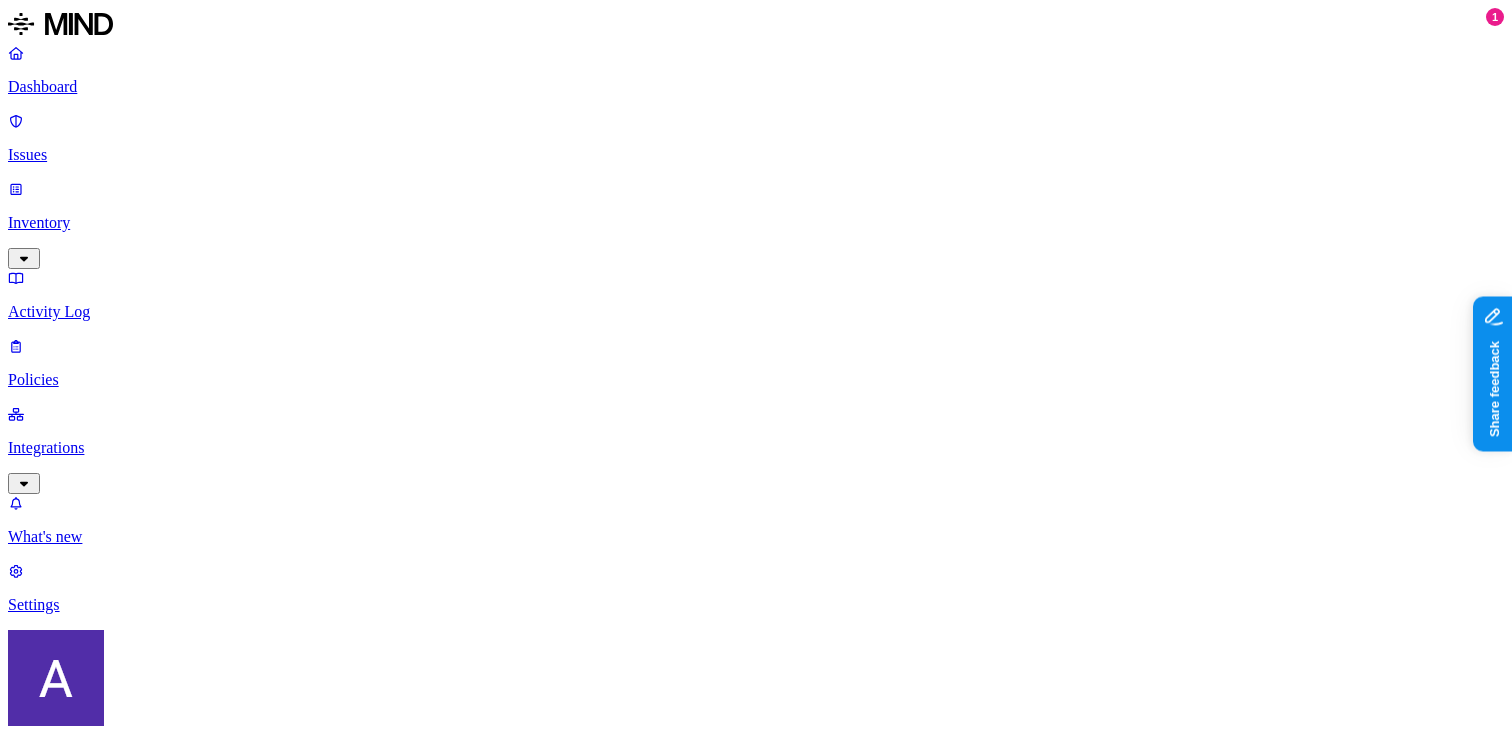 click on "Suspicious file deletions by a user" at bounding box center (197, 1004) 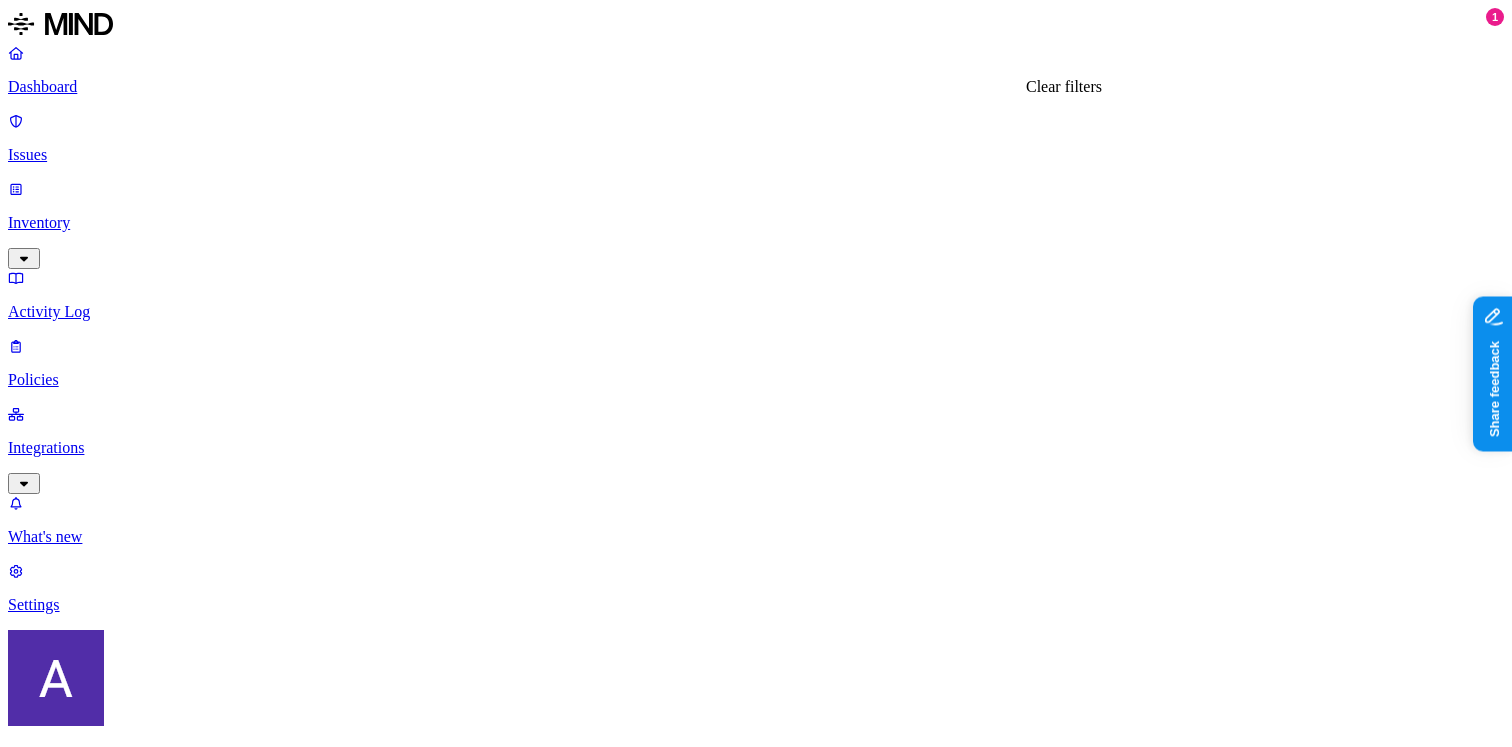 click 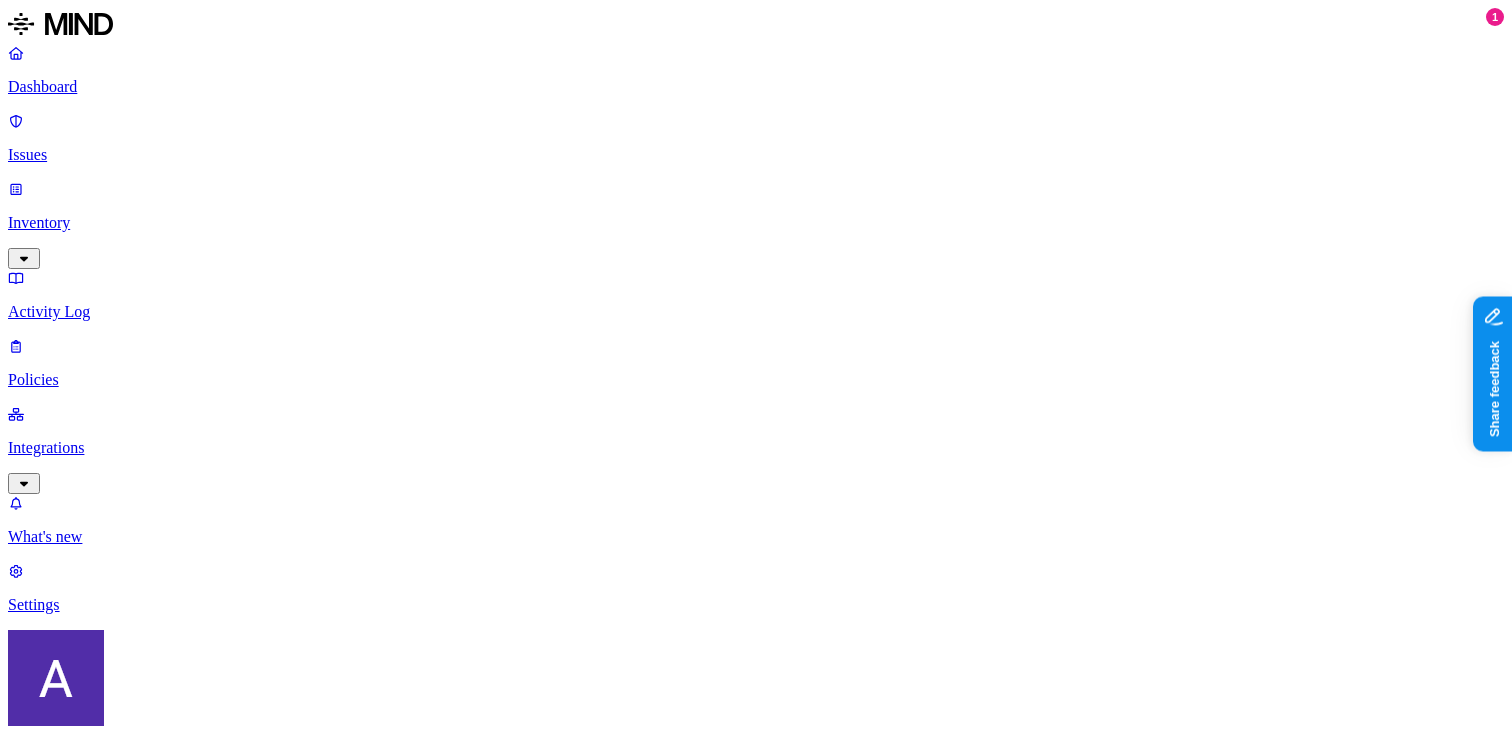 scroll, scrollTop: 699, scrollLeft: 0, axis: vertical 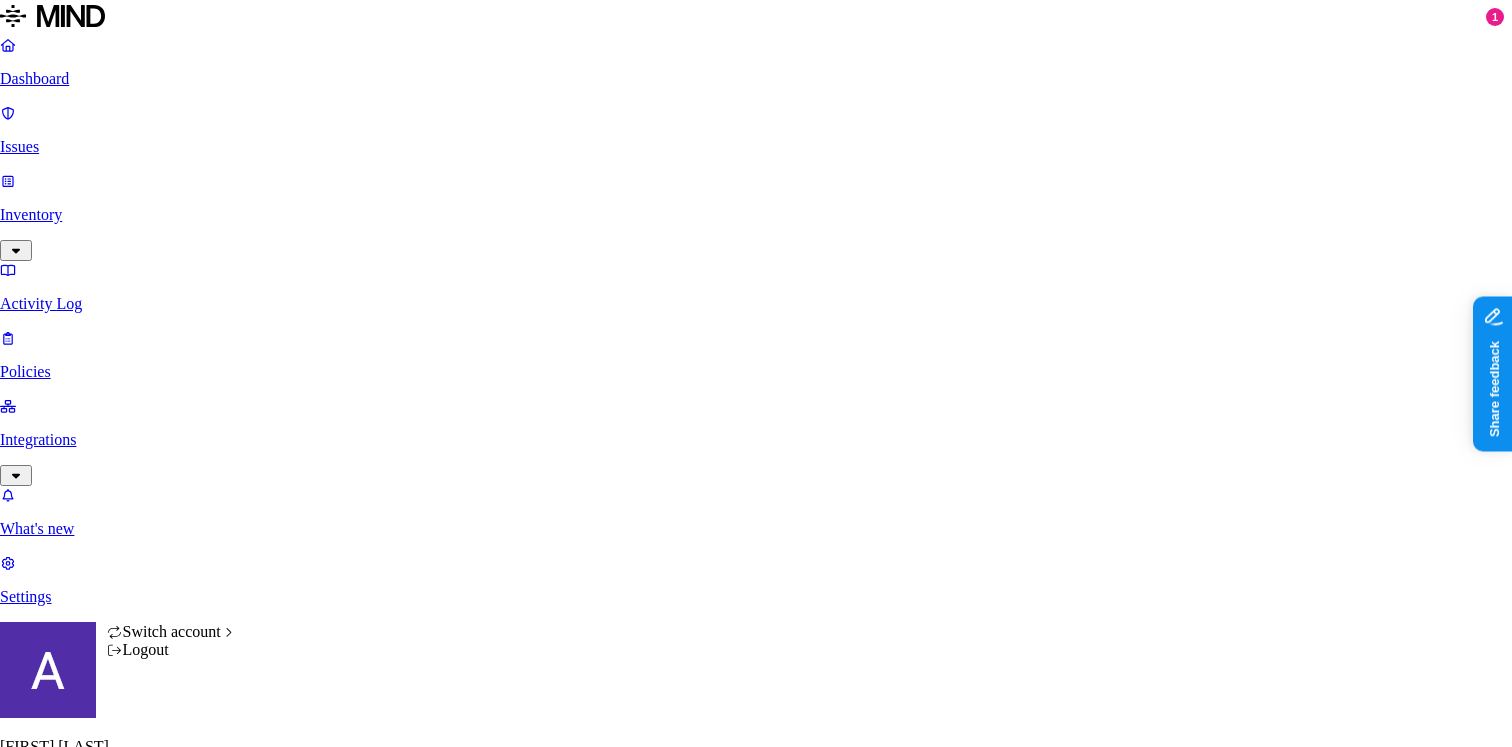 click 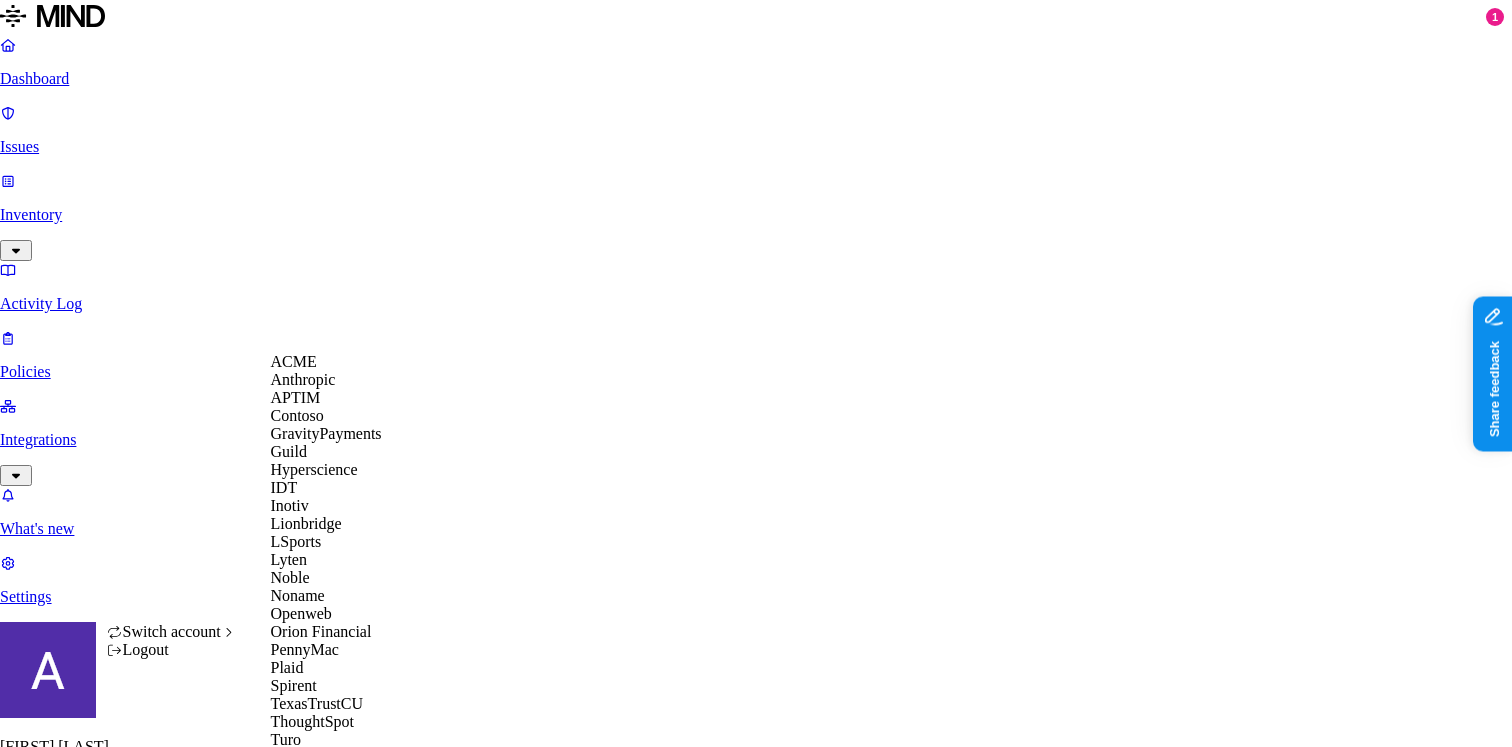 click on "Switch account" at bounding box center [172, 631] 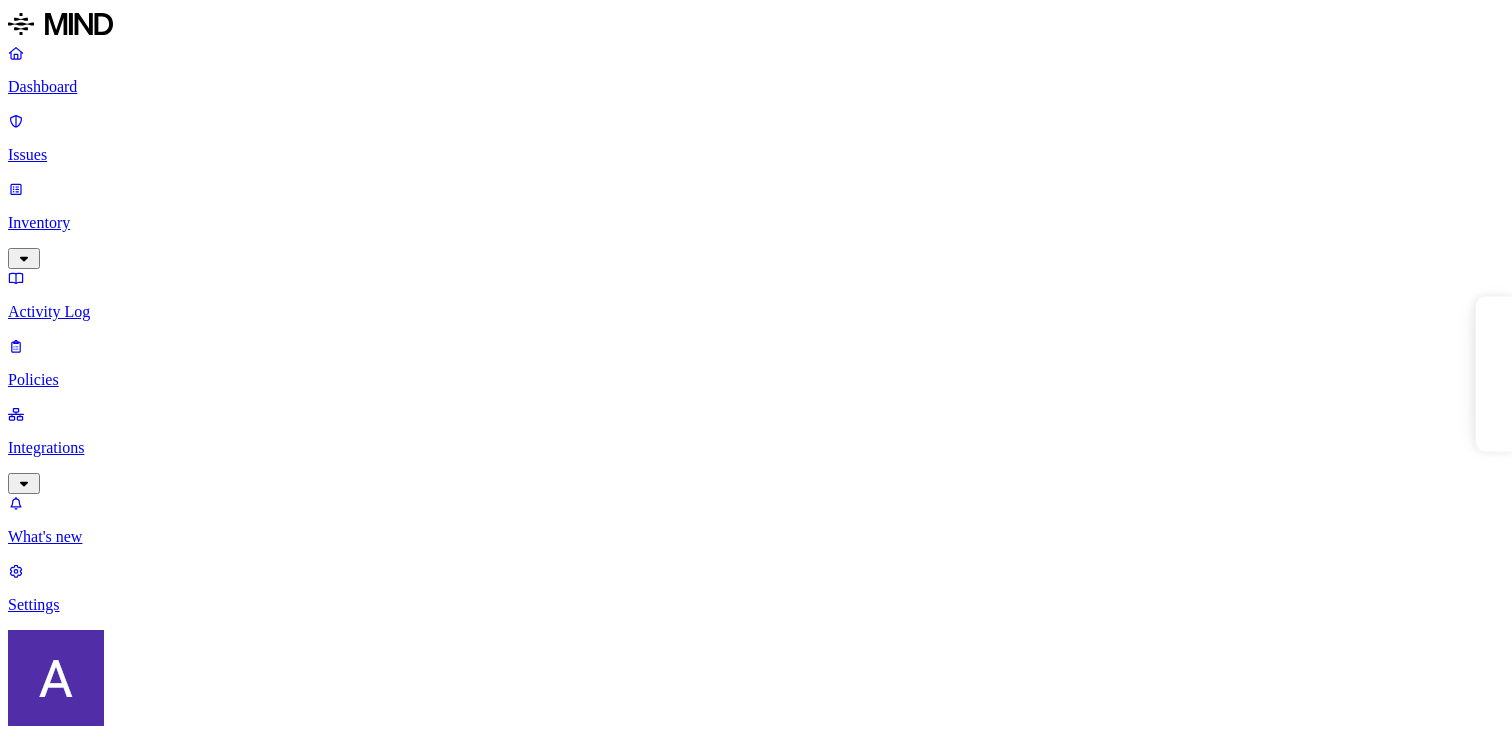 scroll, scrollTop: 0, scrollLeft: 0, axis: both 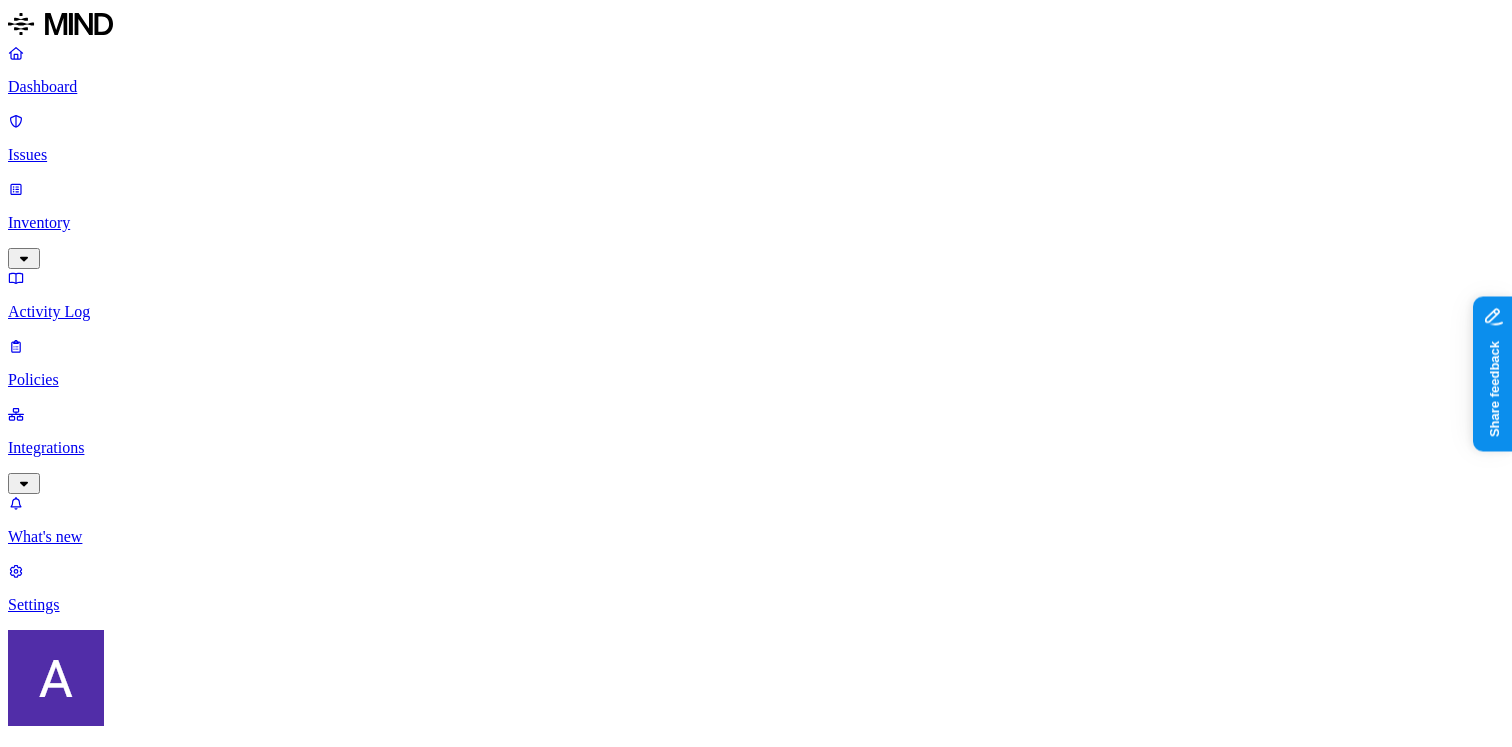 click on "Policies" at bounding box center (756, 380) 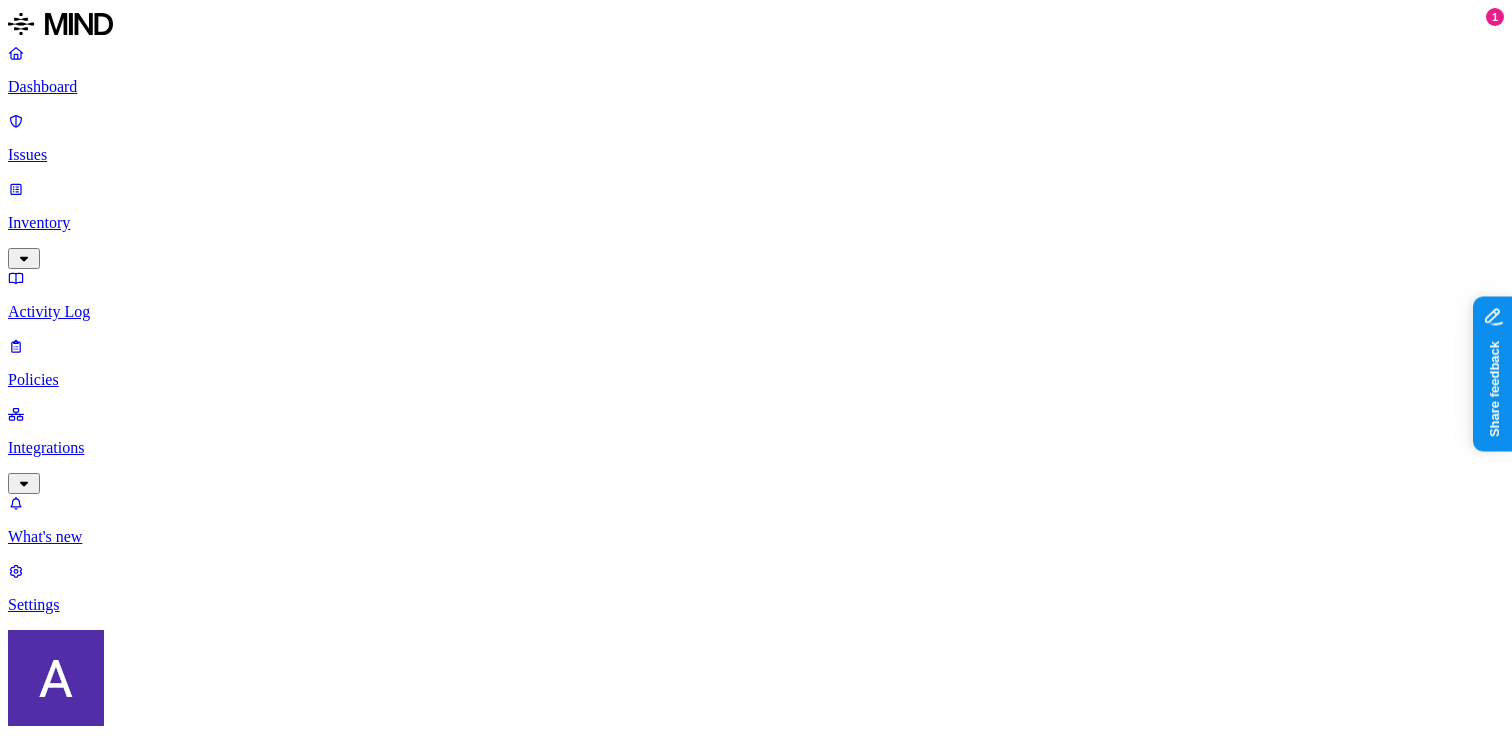 click at bounding box center [96, 933] 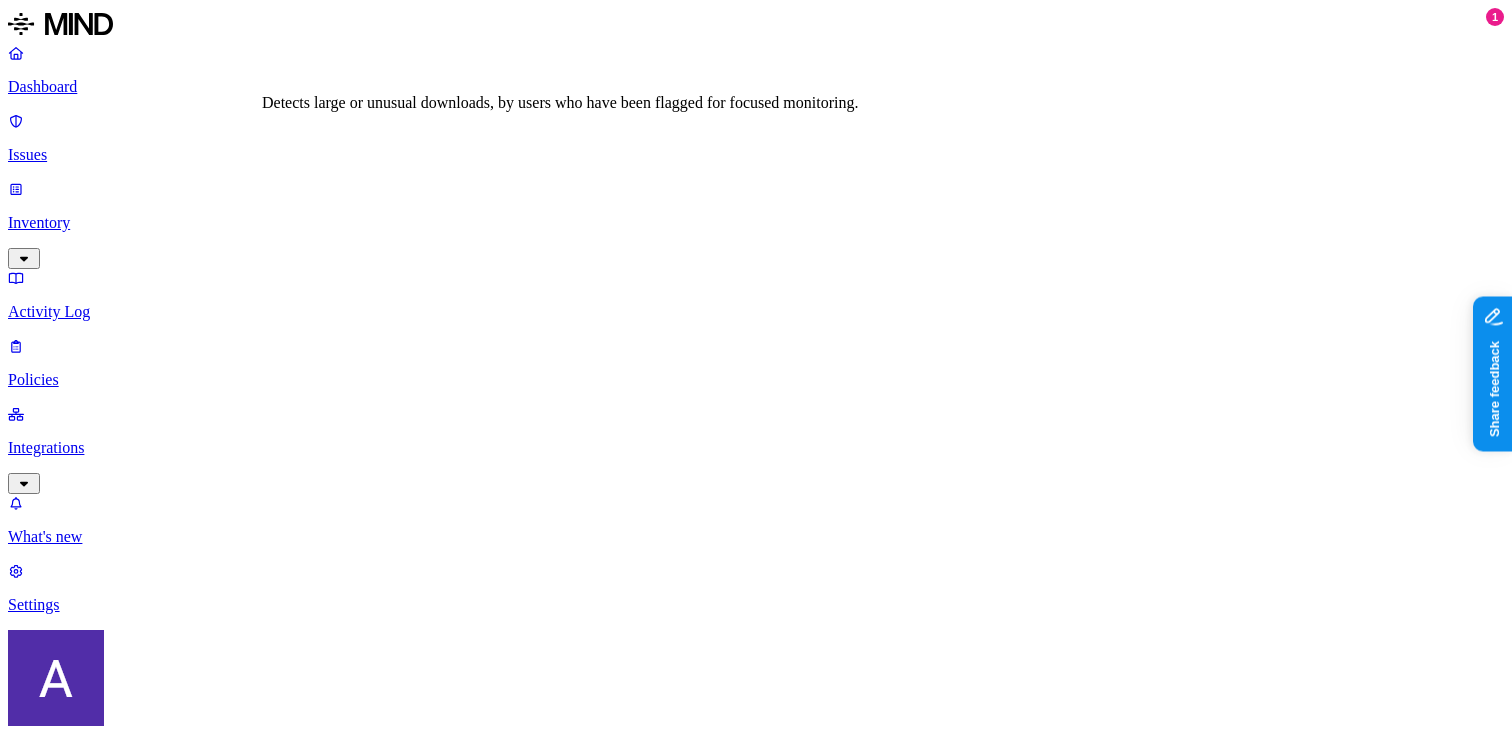 click on "Suspicious downloads by a risky user" at bounding box center (221, 1033) 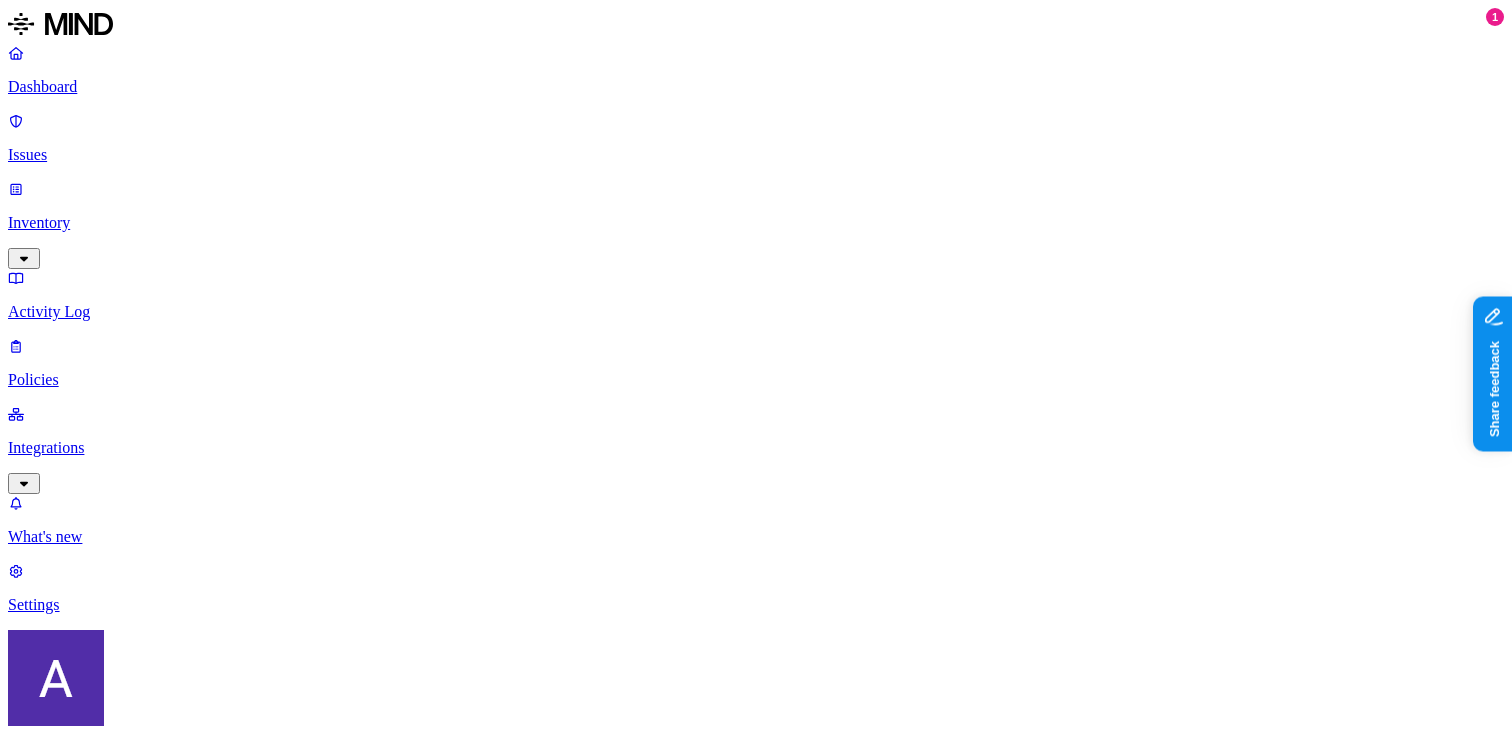 click on "Suspicious file deletions by a user" at bounding box center (328, 1249) 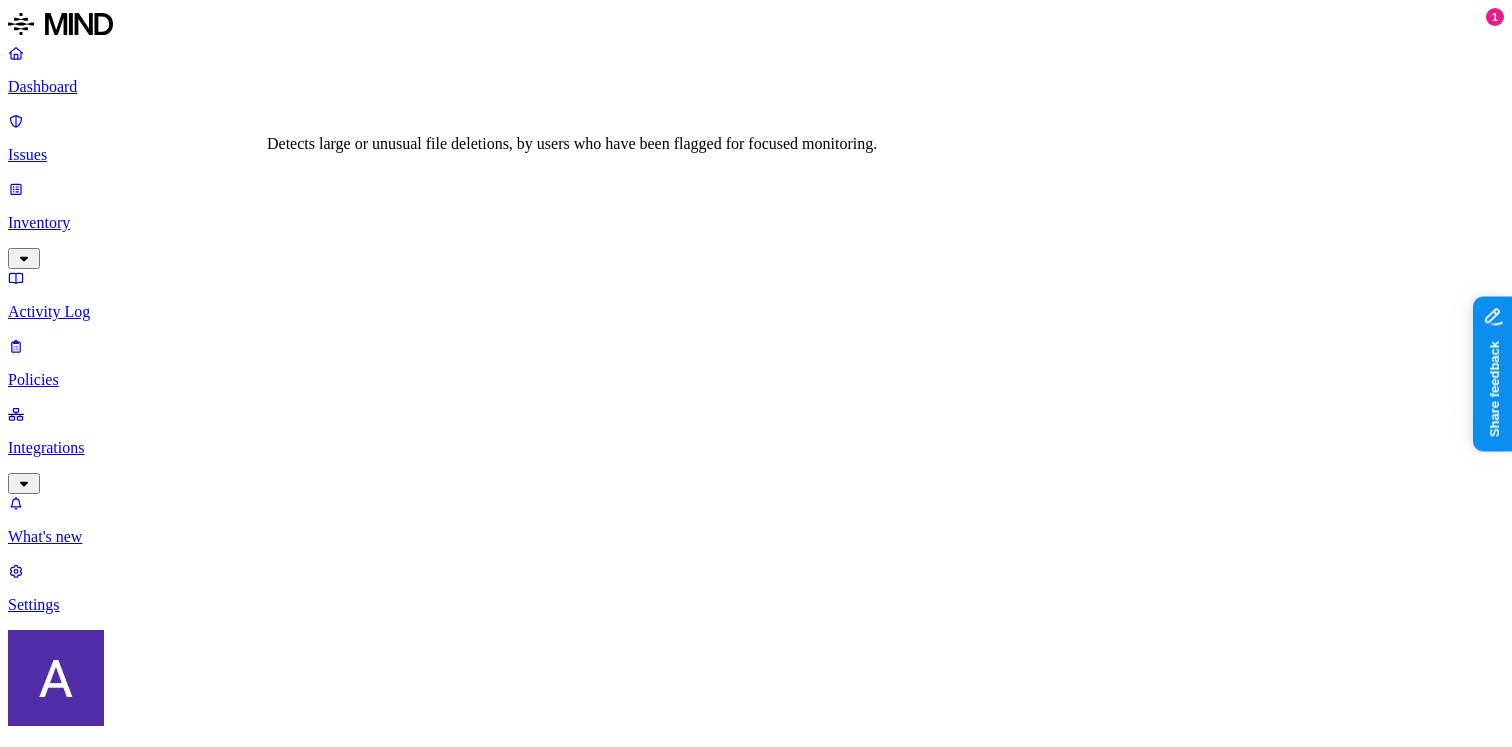 click on "Suspicious file deletions by a risky user" at bounding box center [228, 1087] 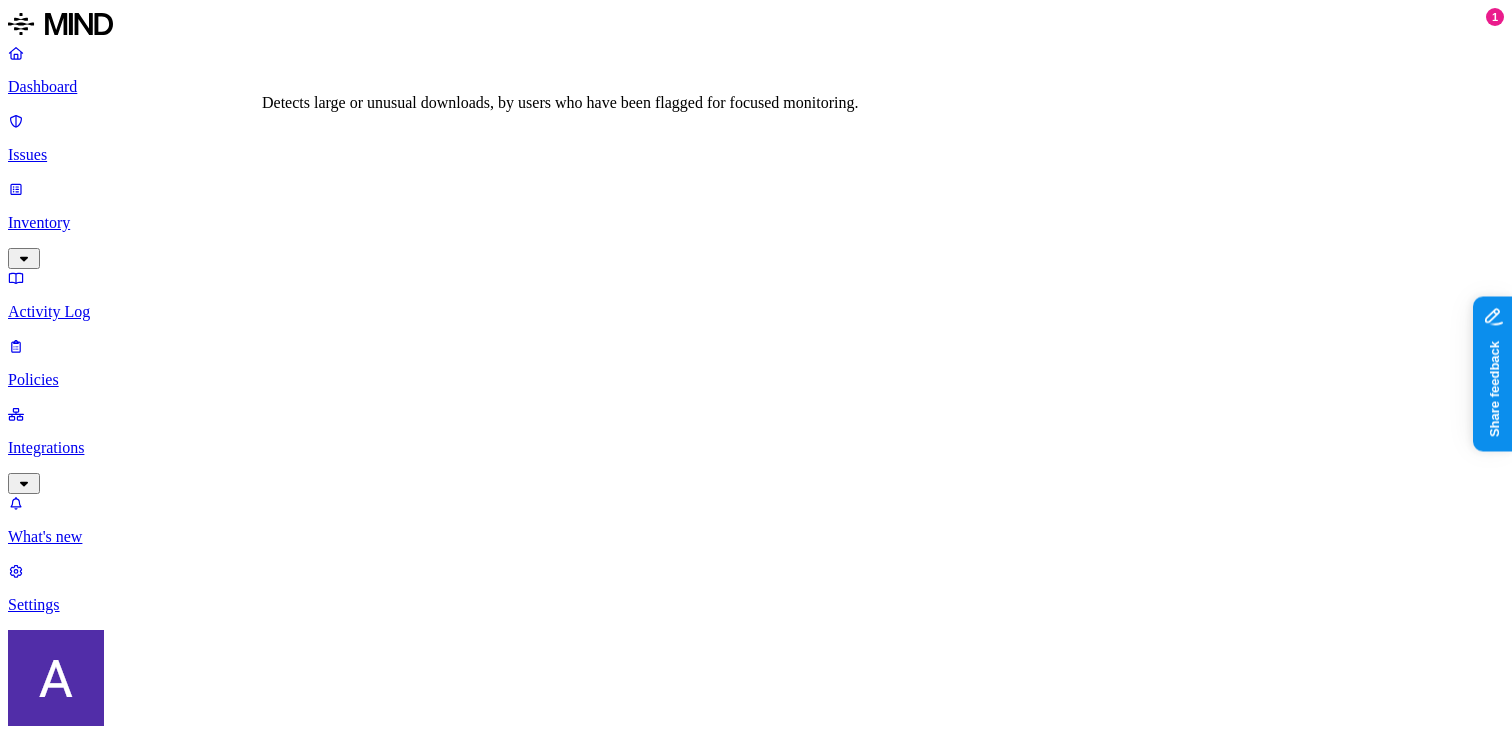 click on "Suspicious downloads by a risky user" at bounding box center [328, 1033] 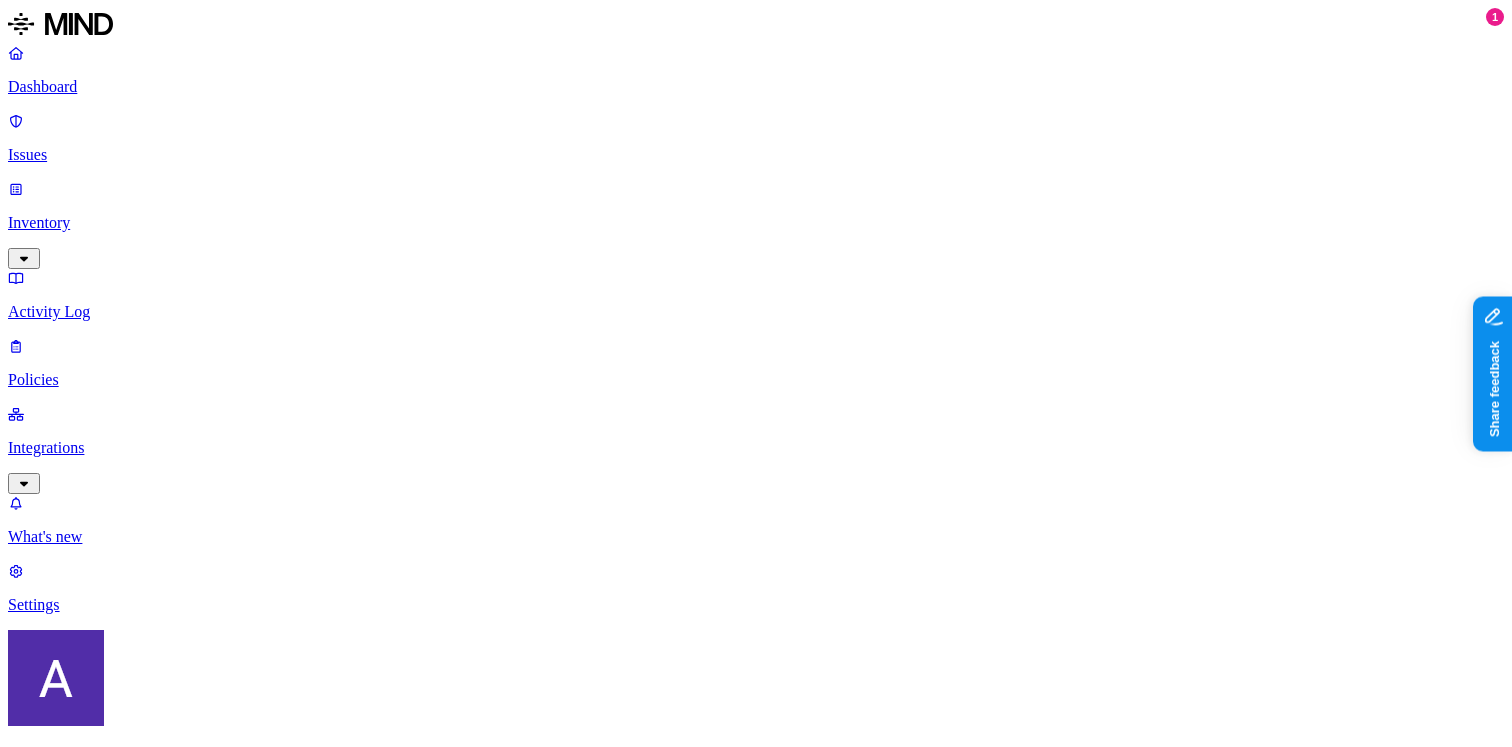 click on "Suspicious file deletions by a risky user" at bounding box center [228, 1087] 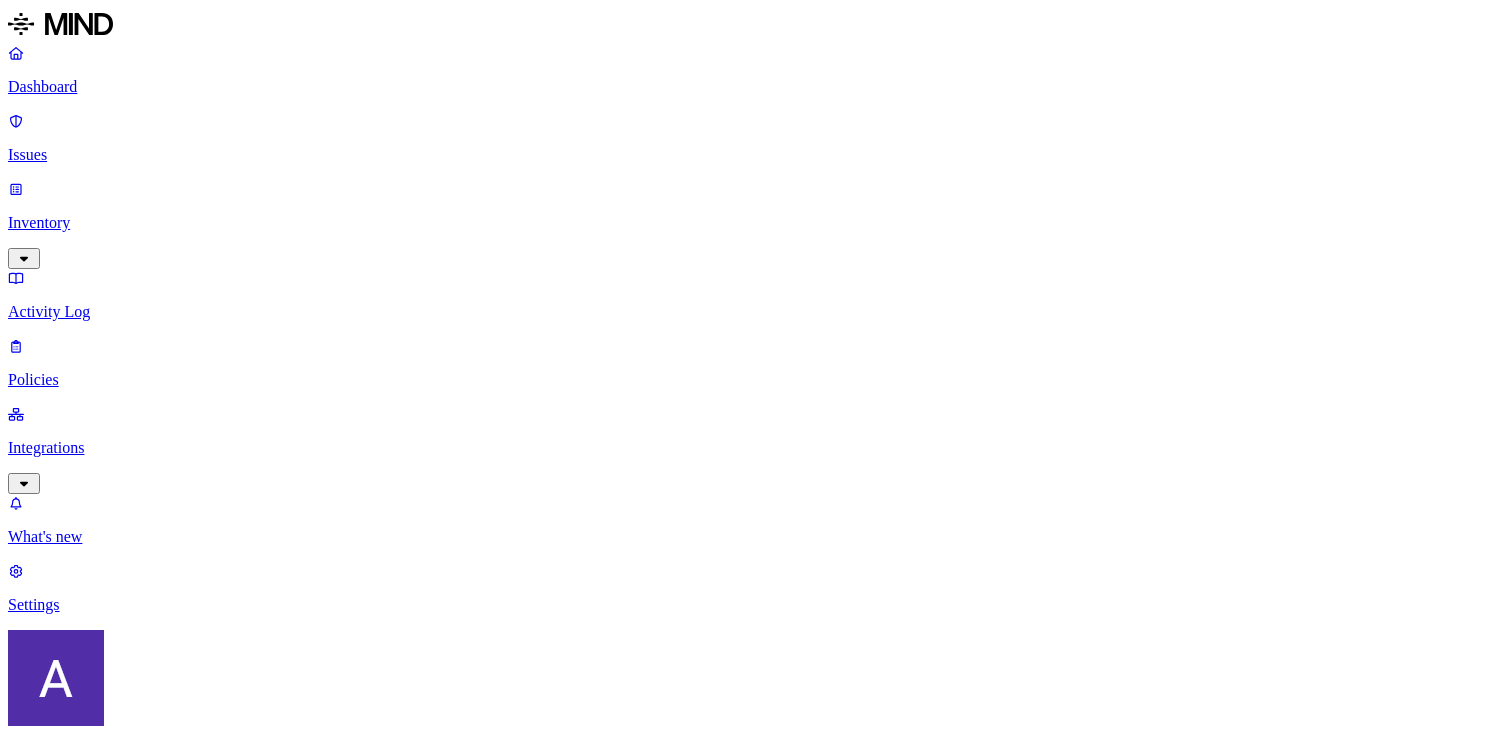 scroll, scrollTop: 0, scrollLeft: 0, axis: both 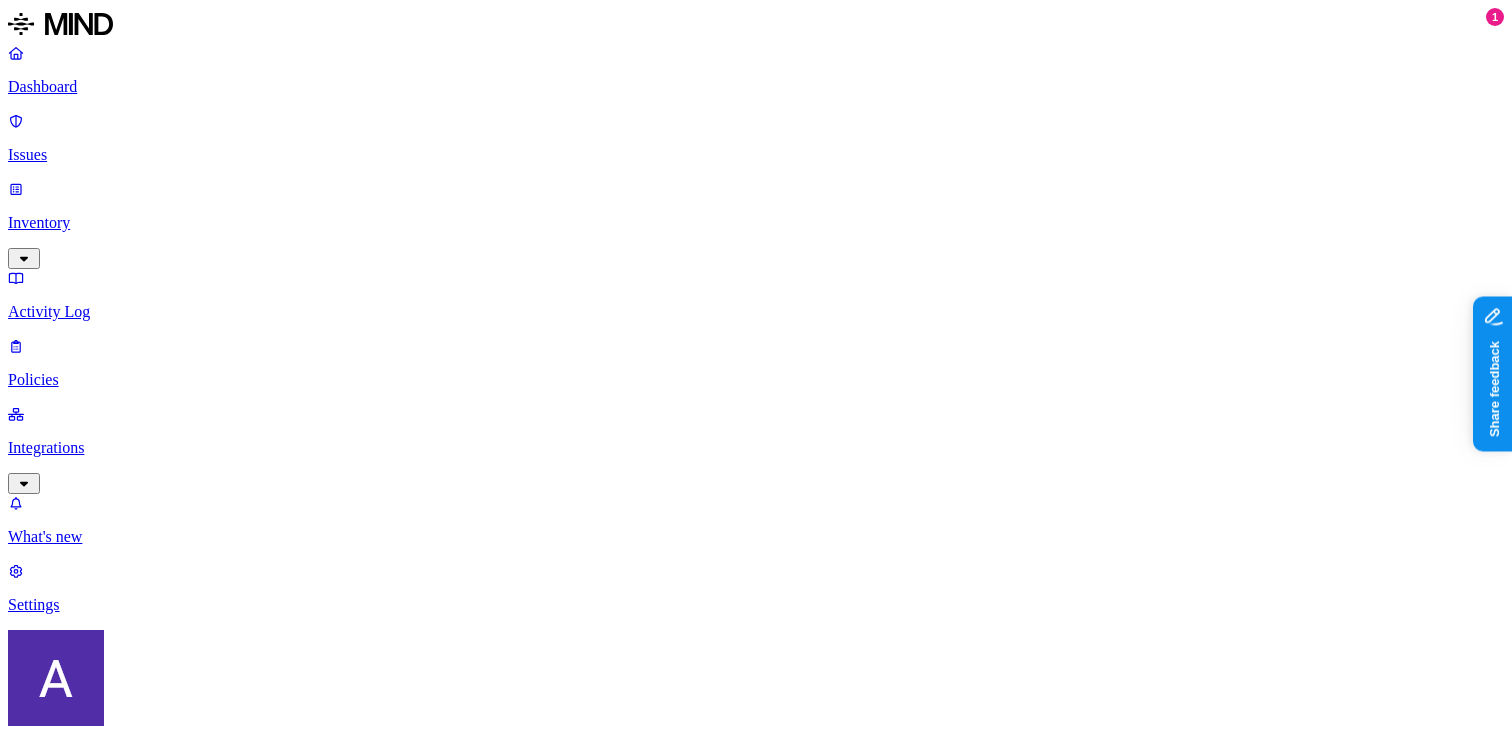 click on "Environment" at bounding box center [53, 954] 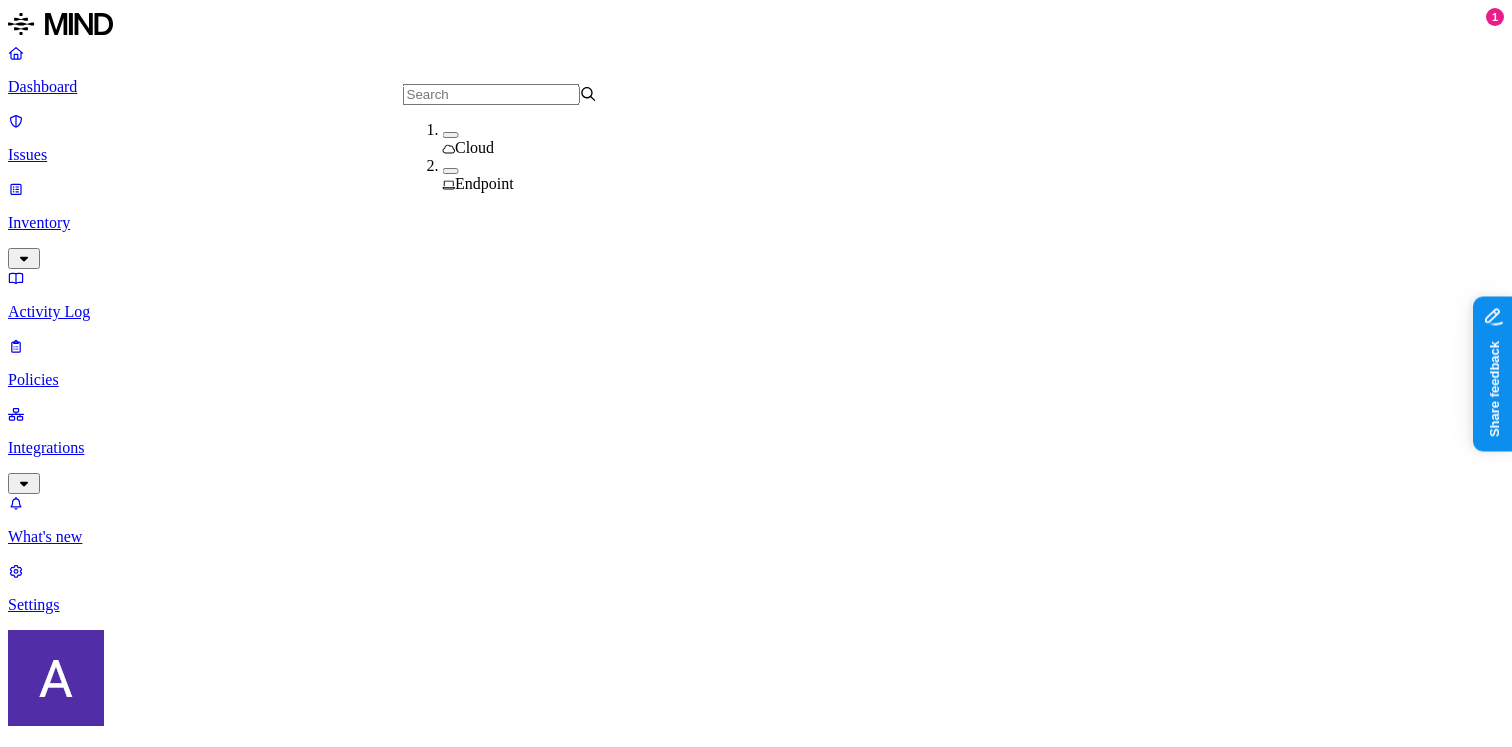 click on "Cloud" at bounding box center (474, 147) 